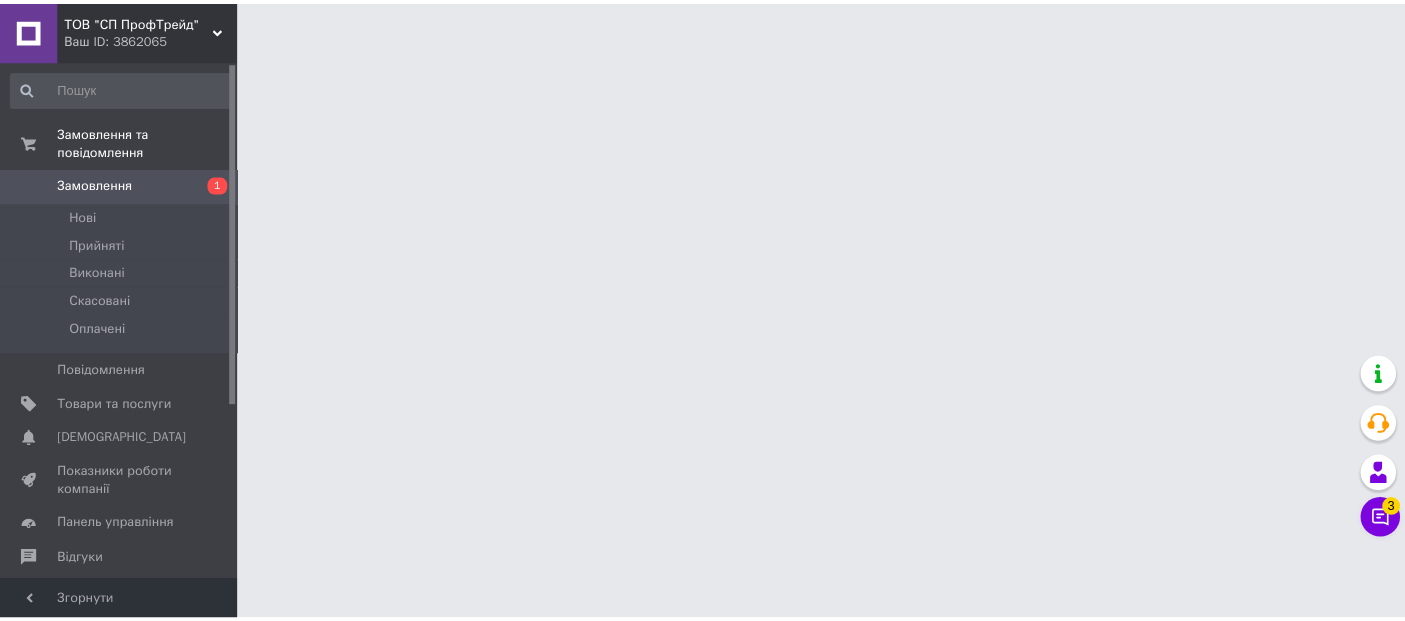 scroll, scrollTop: 0, scrollLeft: 0, axis: both 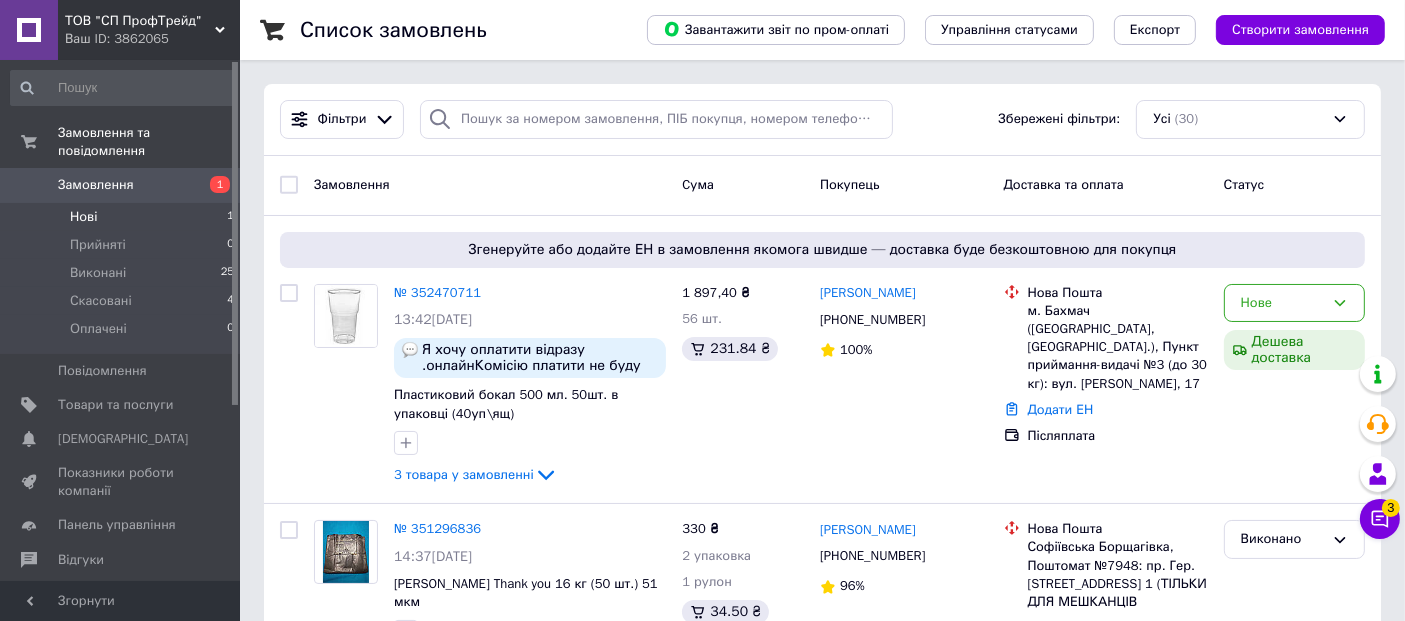 click on "Нові 1" at bounding box center [123, 217] 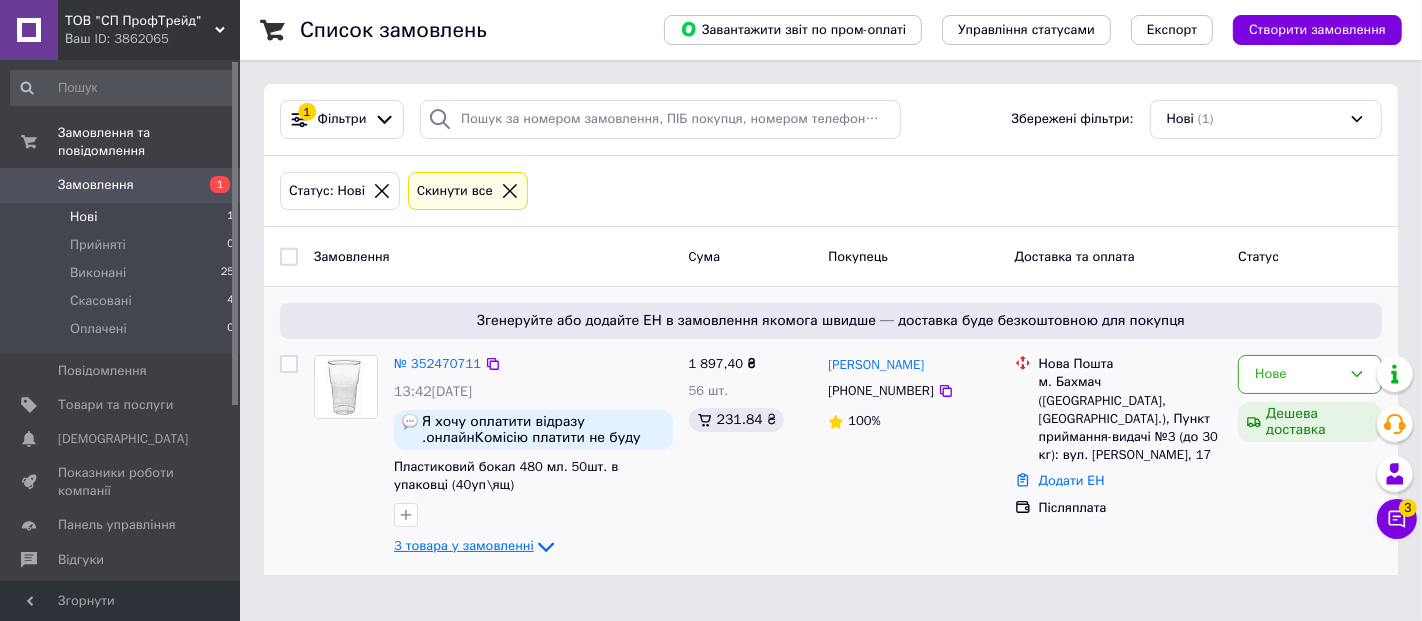 click 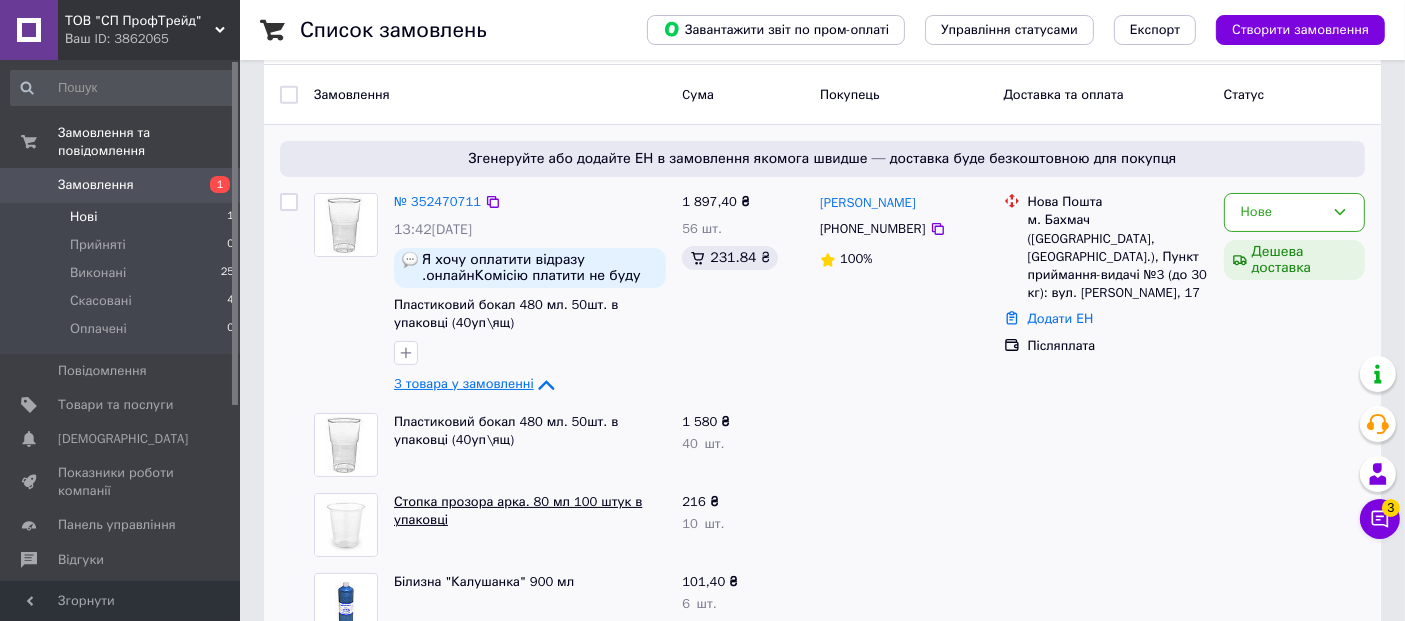 scroll, scrollTop: 105, scrollLeft: 0, axis: vertical 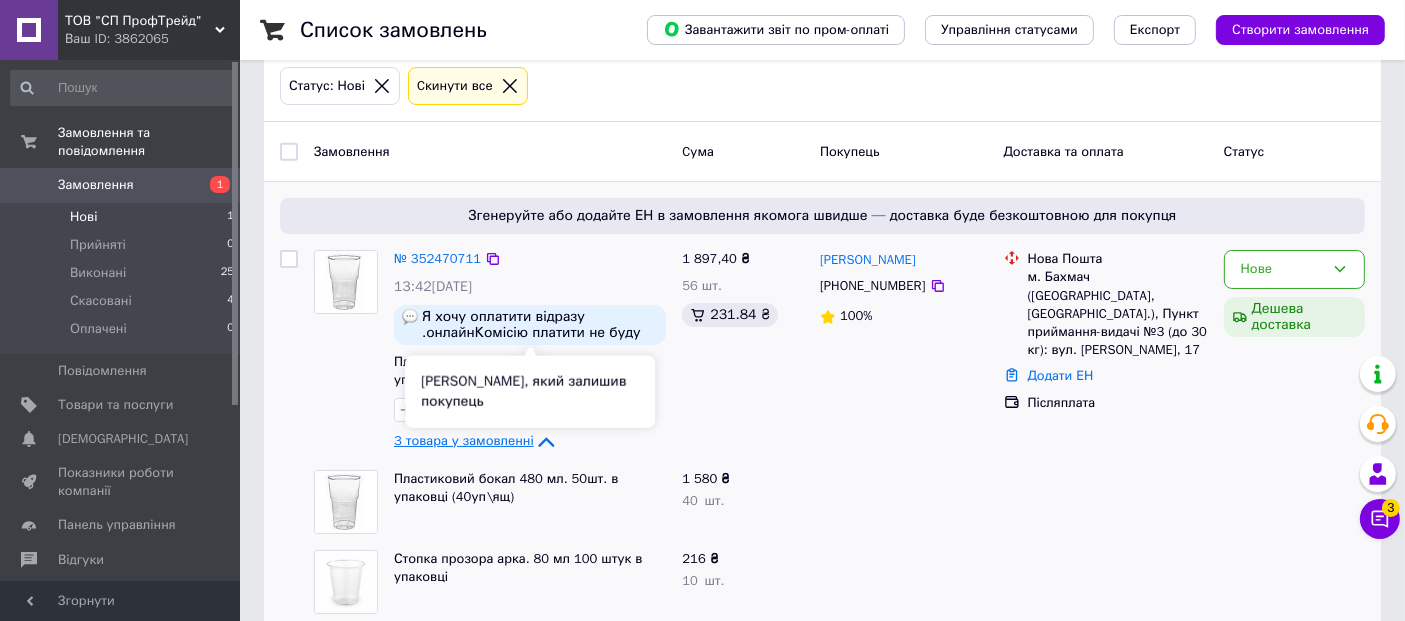 click on "Я хочу оплатити відразу .онлайнКомісію платити не буду" at bounding box center [540, 325] 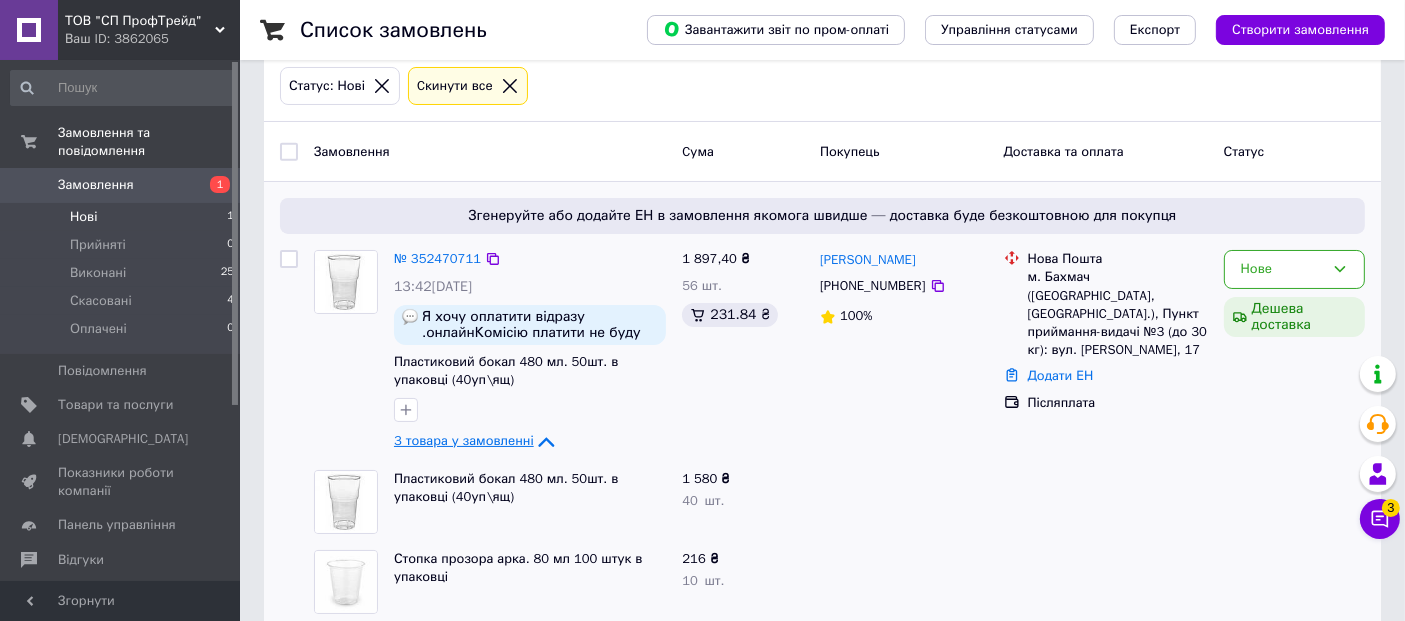 click at bounding box center [410, 317] 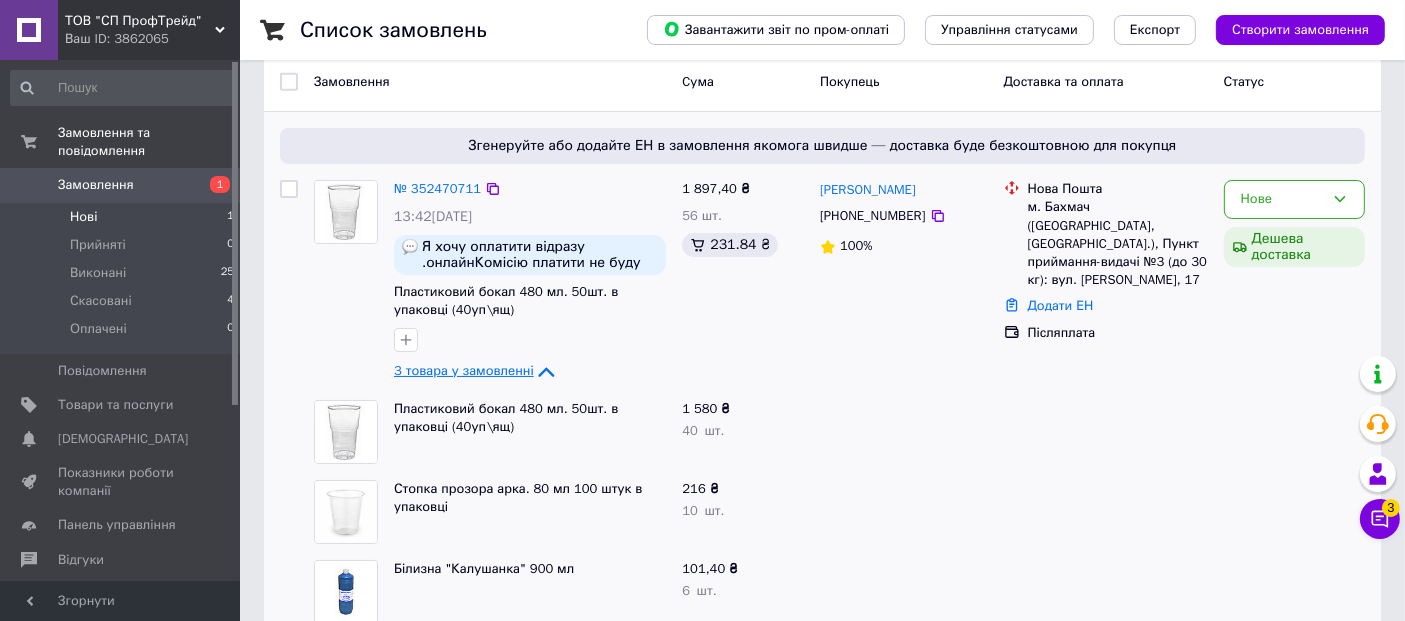 scroll, scrollTop: 217, scrollLeft: 0, axis: vertical 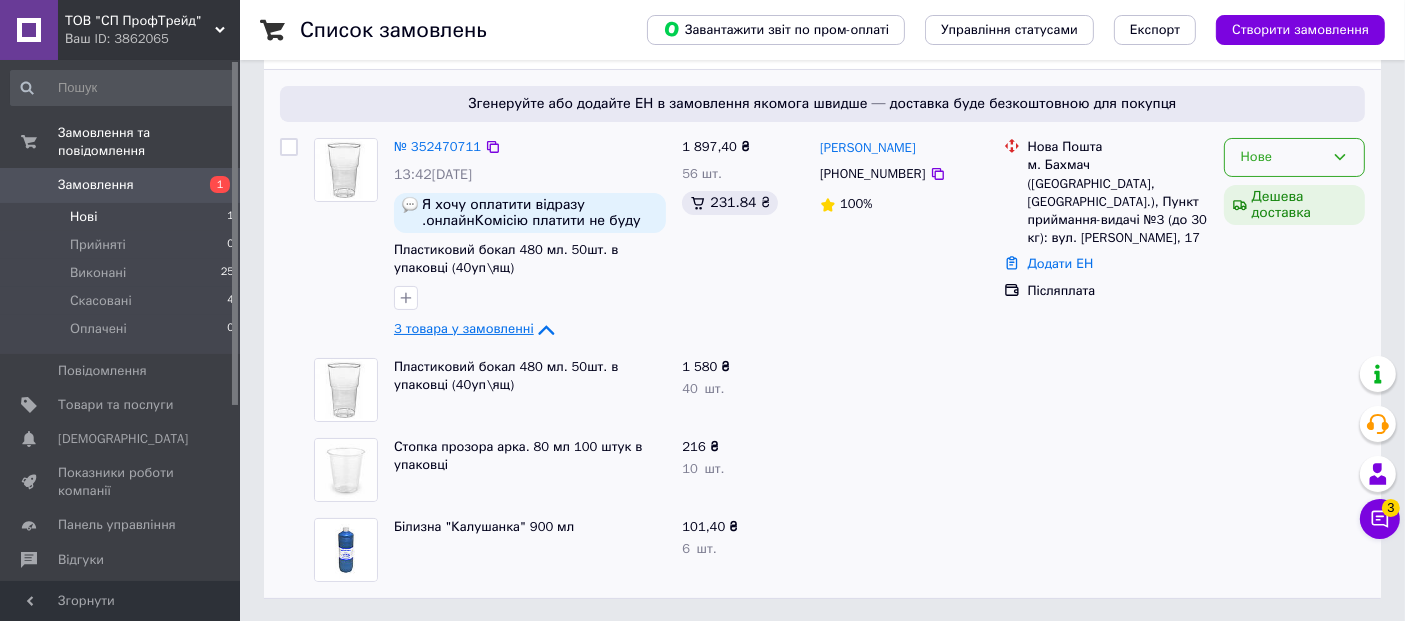click on "Нове" at bounding box center (1294, 157) 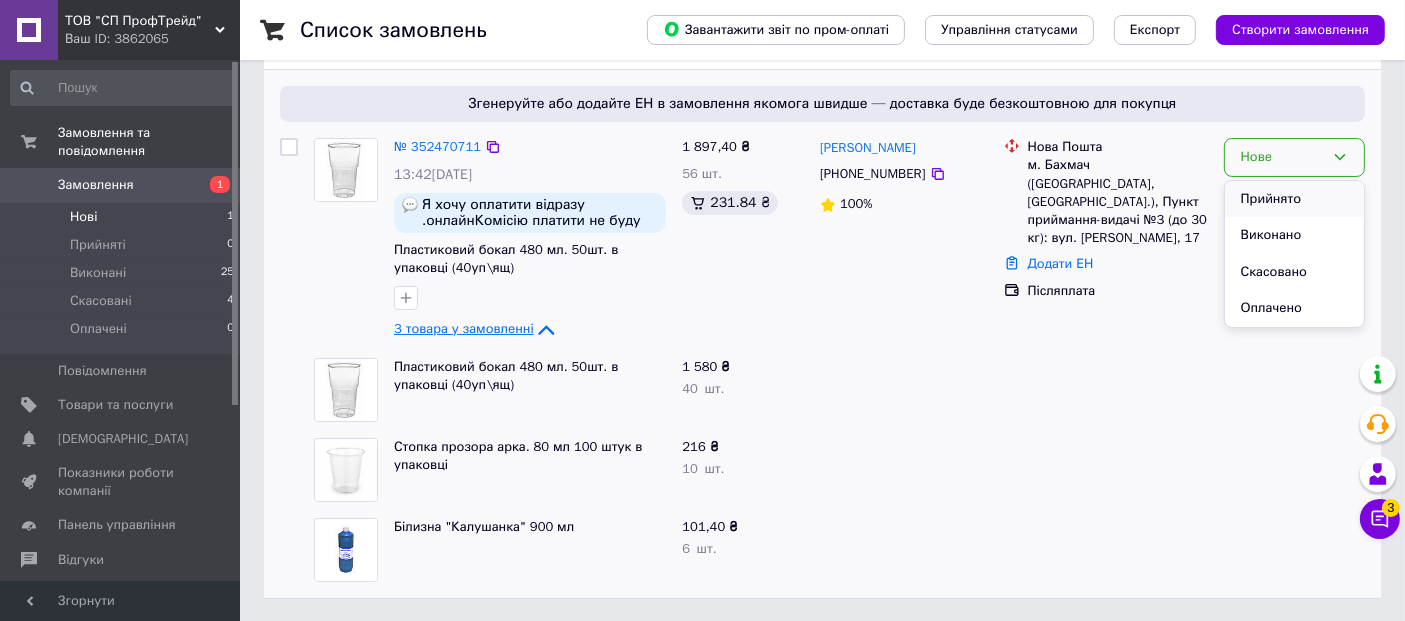click on "Прийнято" at bounding box center (1294, 199) 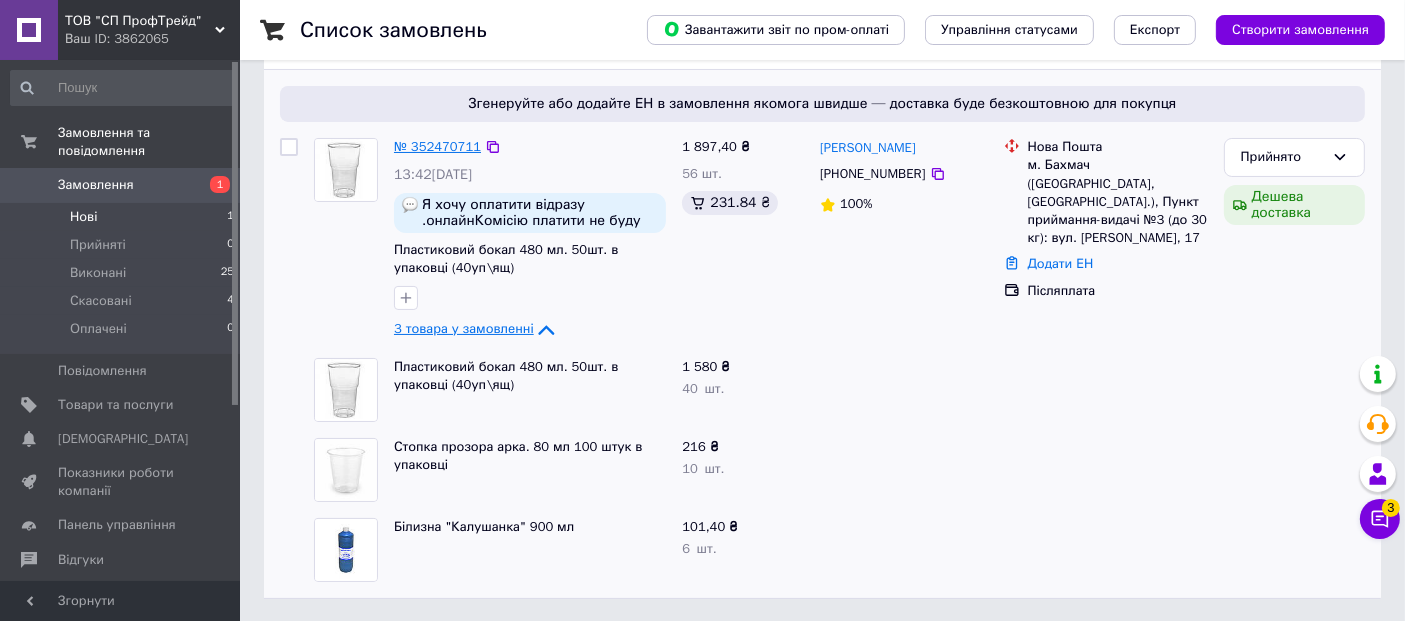 click on "№ 352470711" at bounding box center [437, 146] 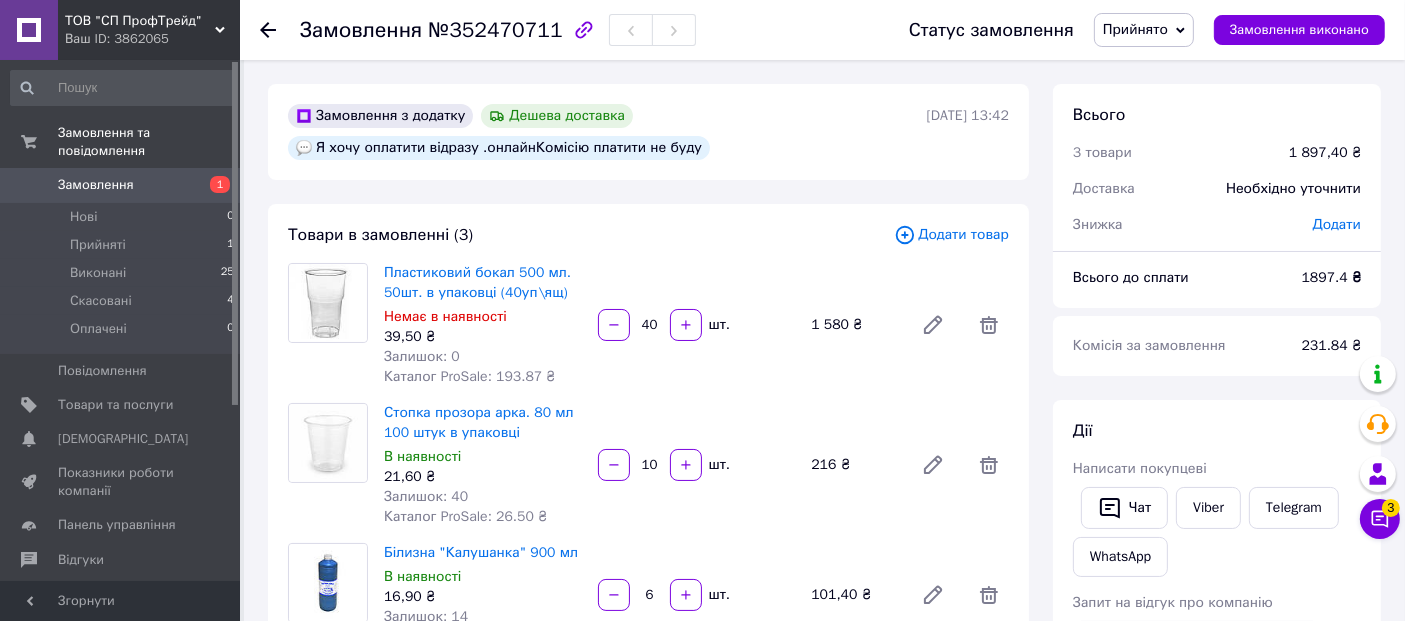 scroll, scrollTop: 111, scrollLeft: 0, axis: vertical 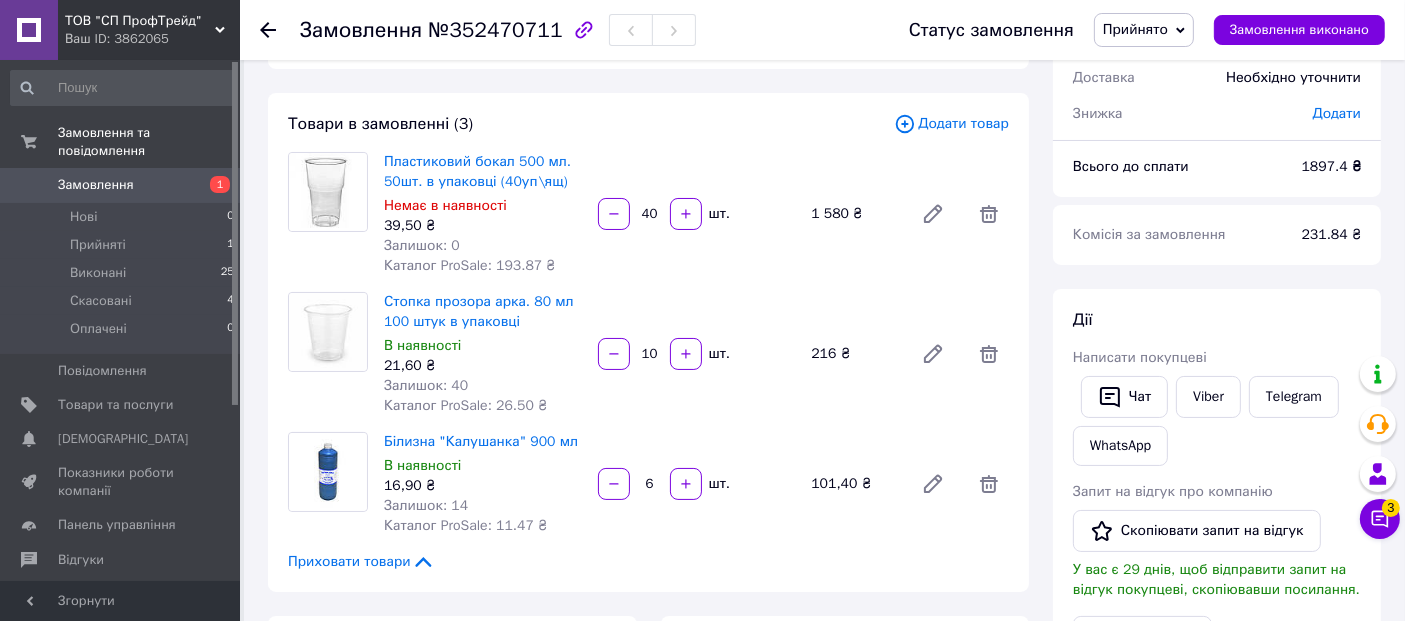 click on "Замовлення" at bounding box center [121, 185] 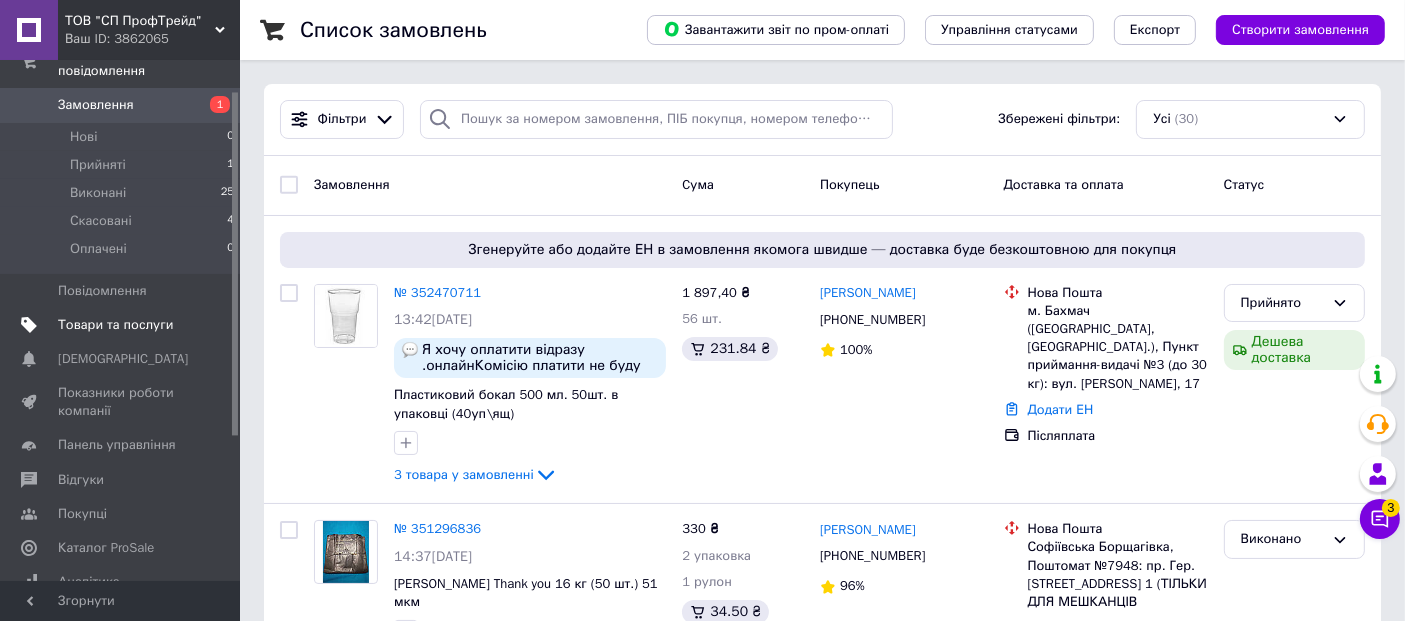 scroll, scrollTop: 46, scrollLeft: 0, axis: vertical 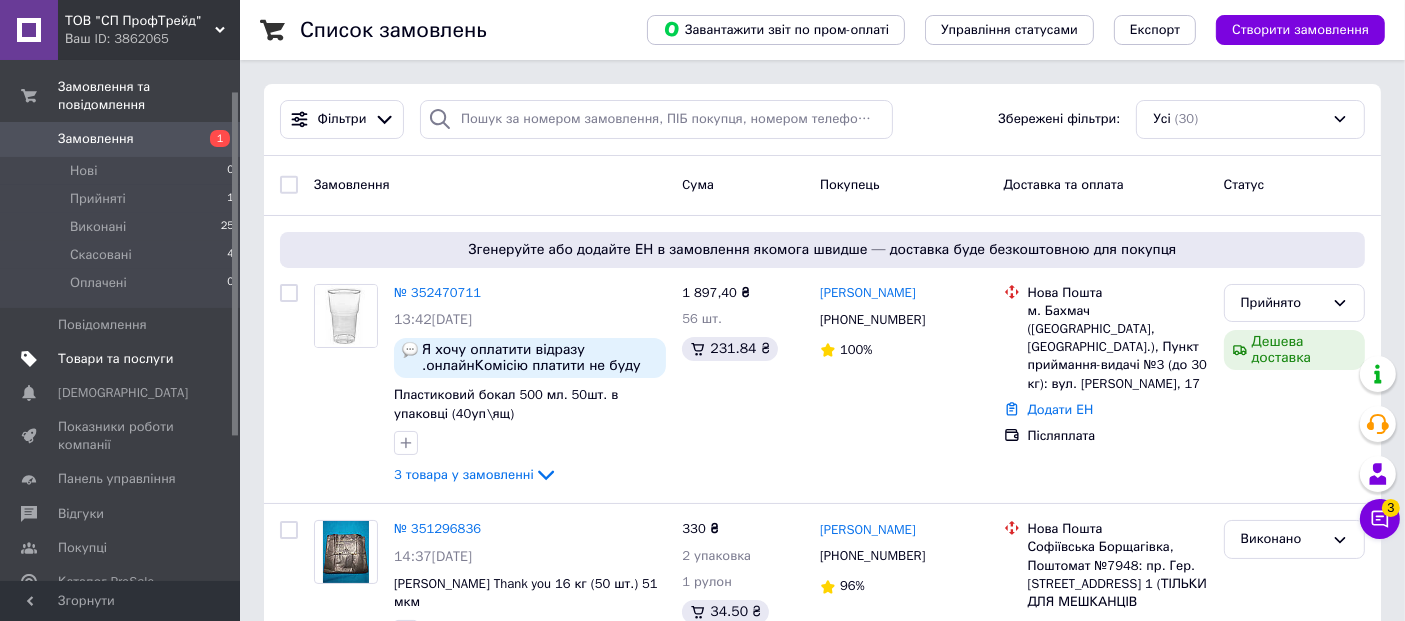 click on "Товари та послуги" at bounding box center (115, 359) 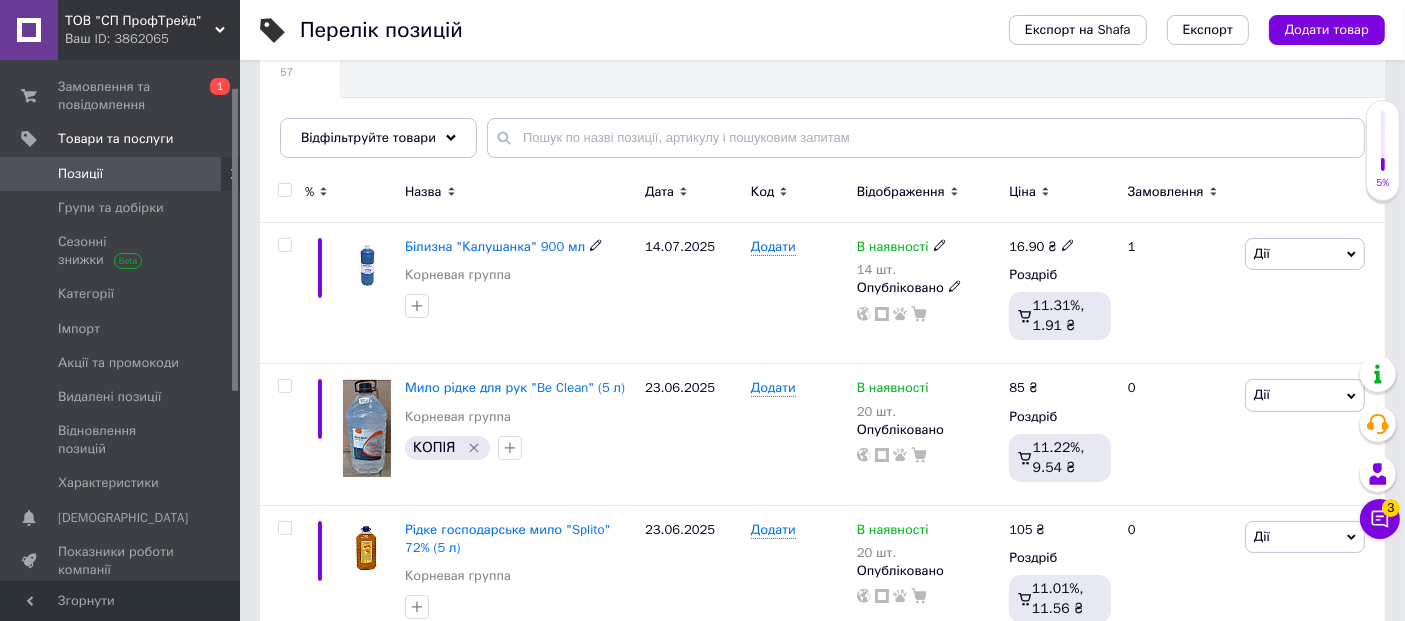 scroll, scrollTop: 222, scrollLeft: 0, axis: vertical 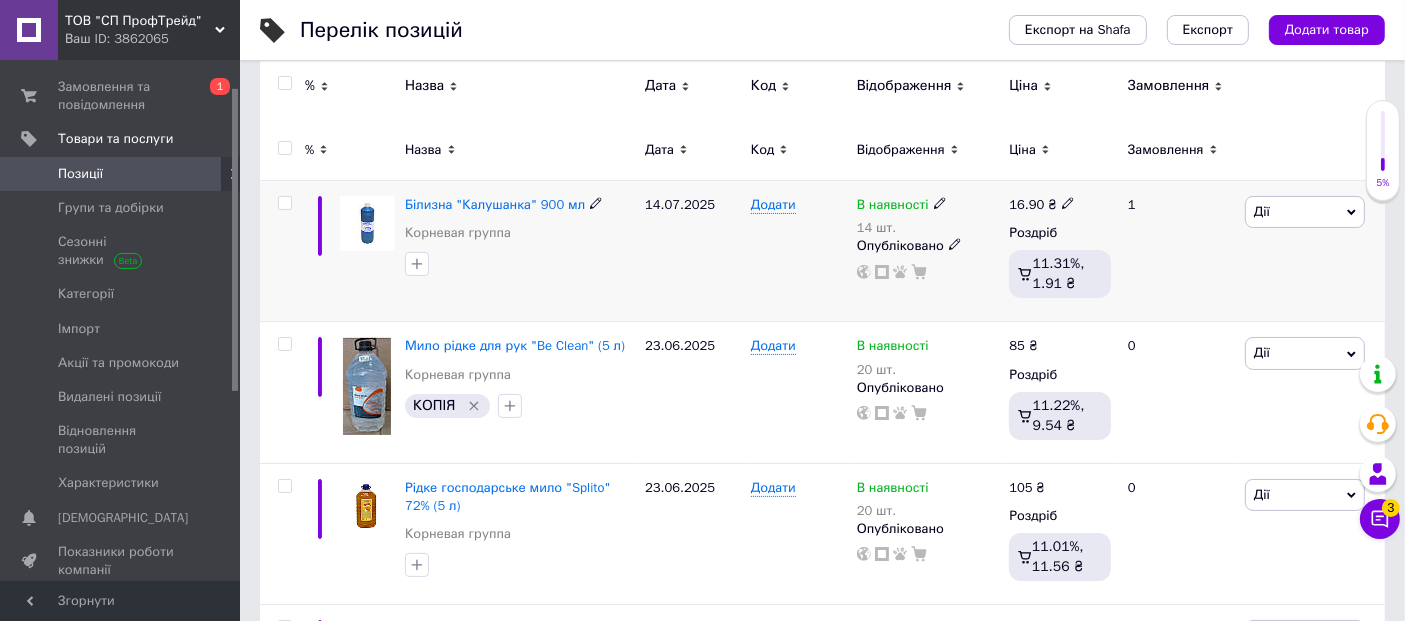 click 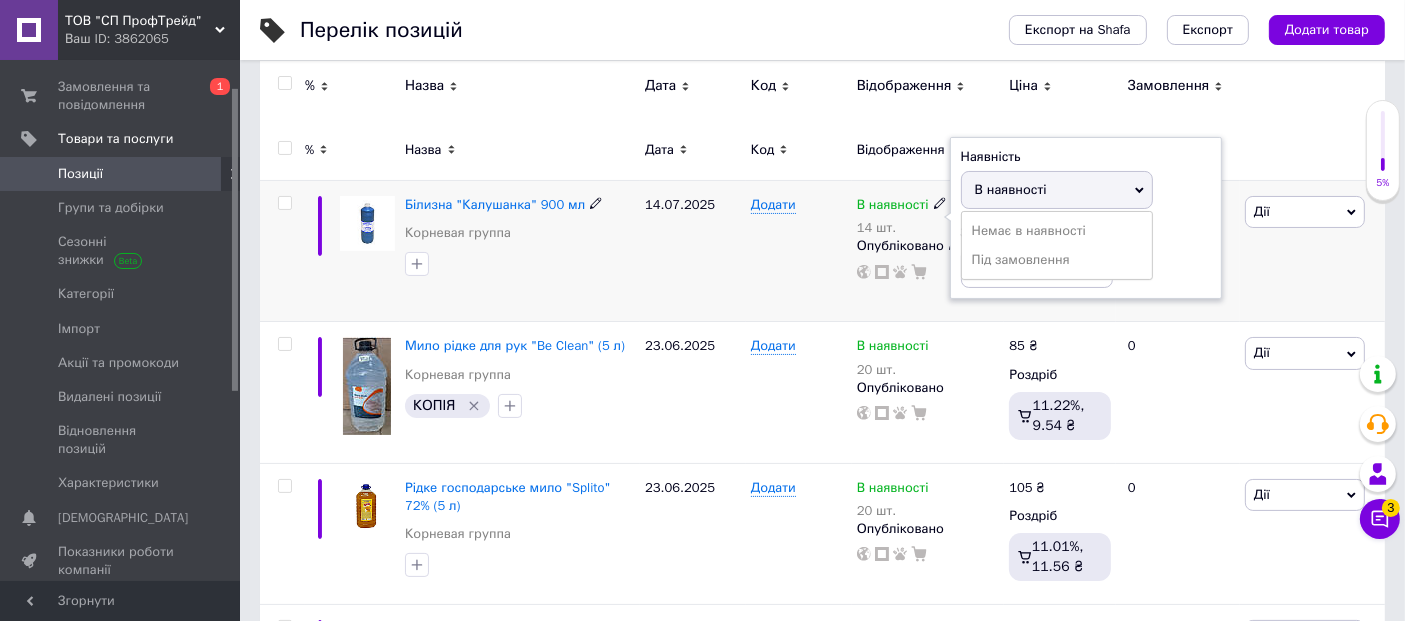 click on "Залишки" at bounding box center (1086, 233) 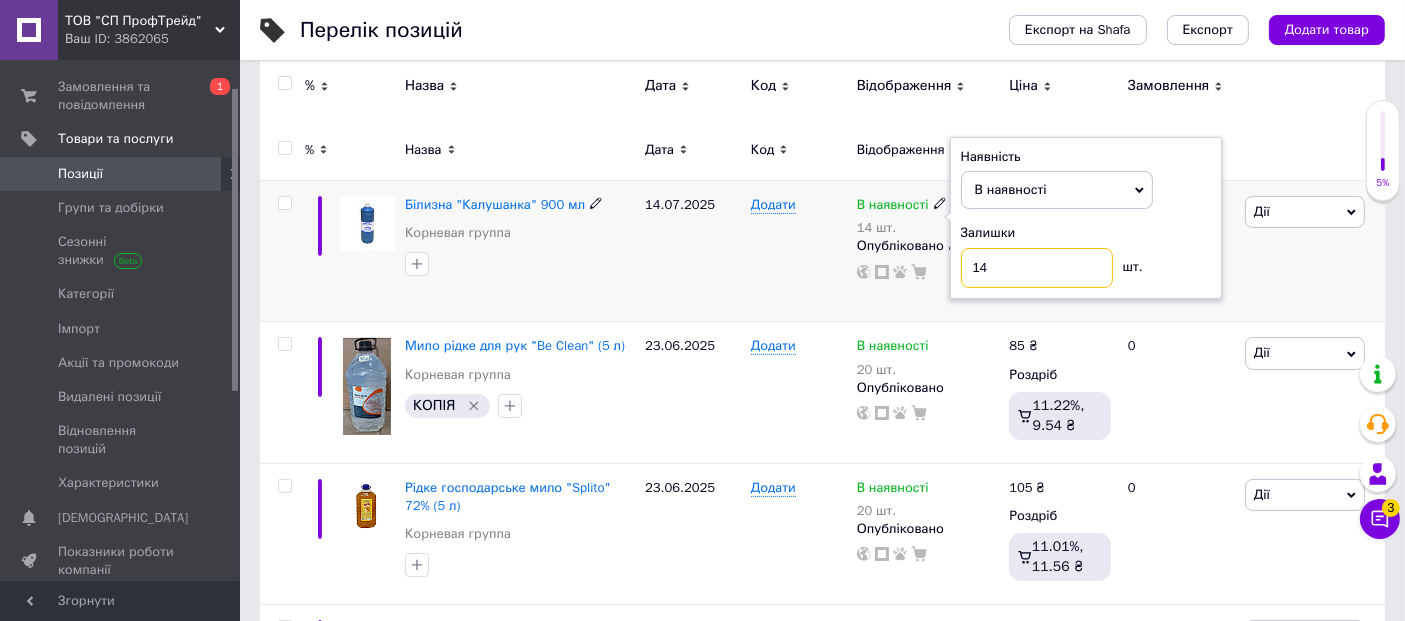 drag, startPoint x: 987, startPoint y: 265, endPoint x: 939, endPoint y: 277, distance: 49.47727 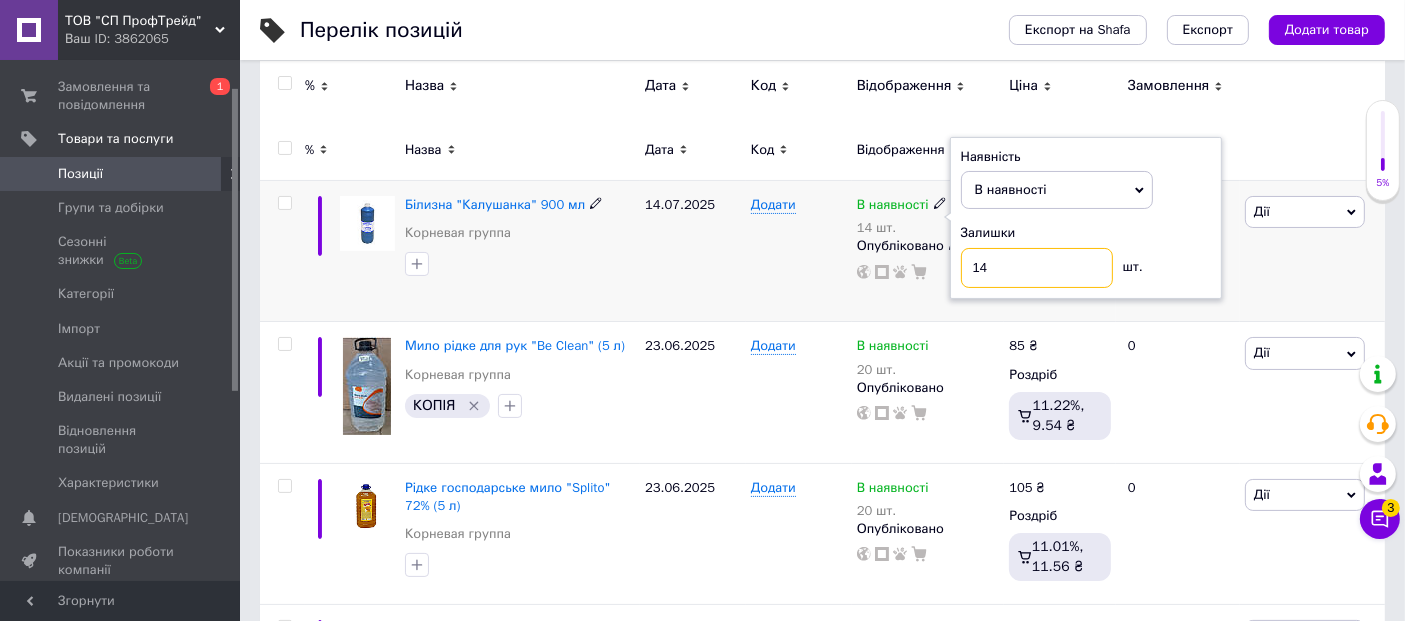 click on "В наявності 14 шт. Наявність В наявності Немає в наявності Під замовлення Залишки 14 шт. Опубліковано" at bounding box center [928, 238] 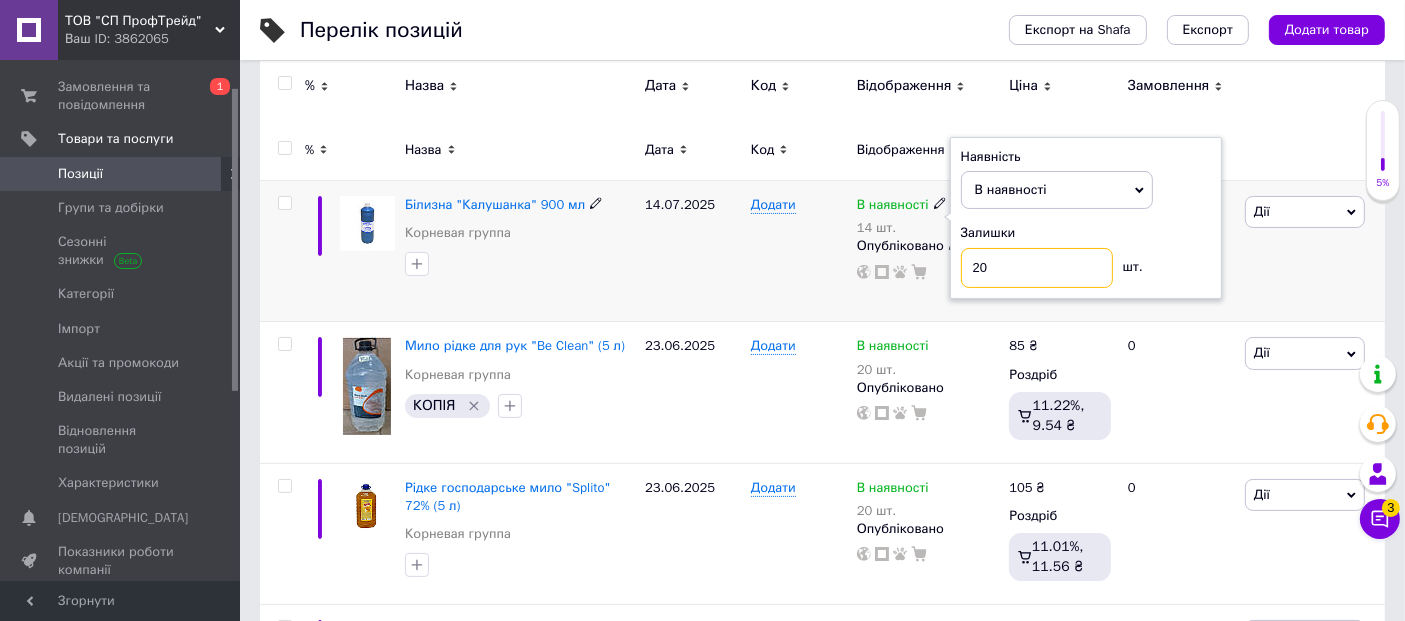 type on "20" 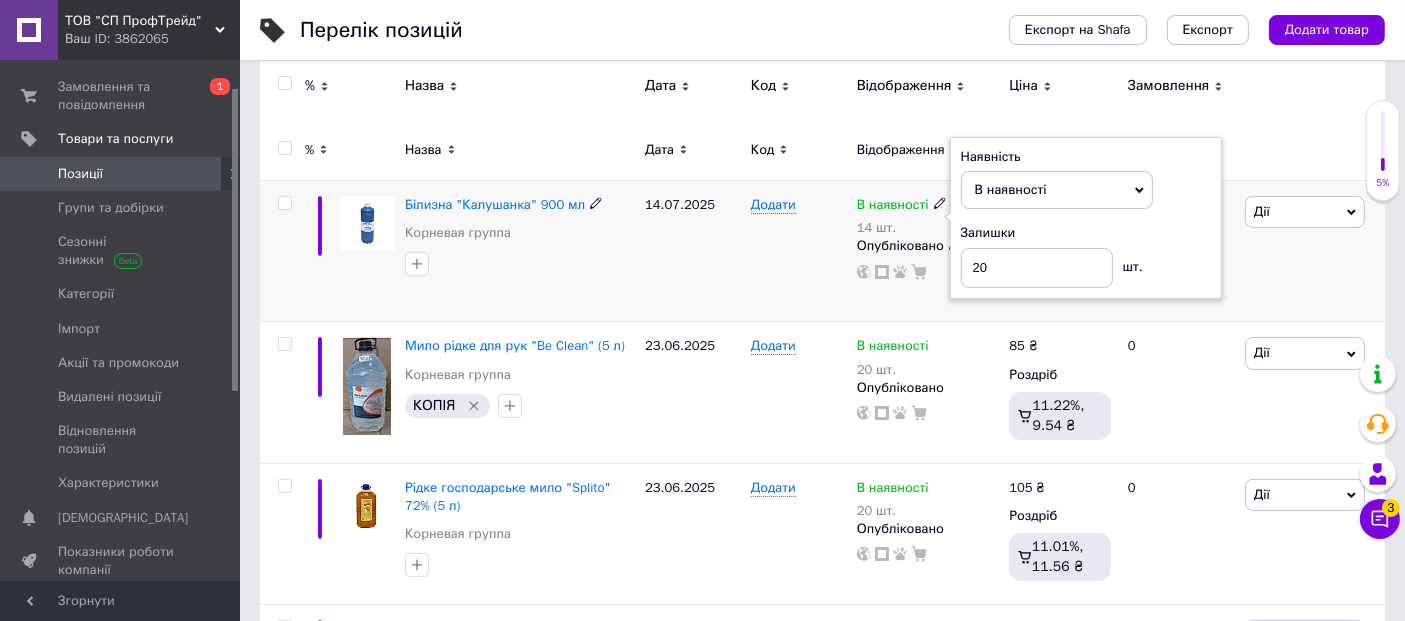 click on "Додати" at bounding box center [799, 251] 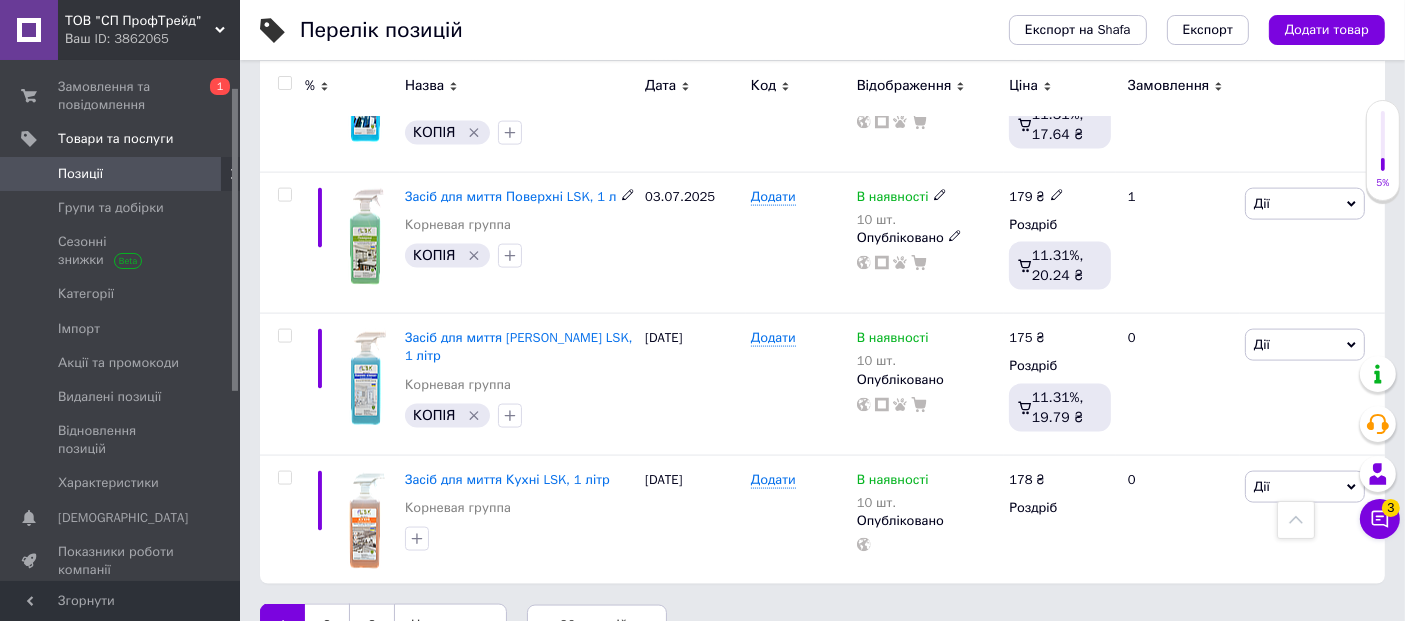 scroll, scrollTop: 2807, scrollLeft: 0, axis: vertical 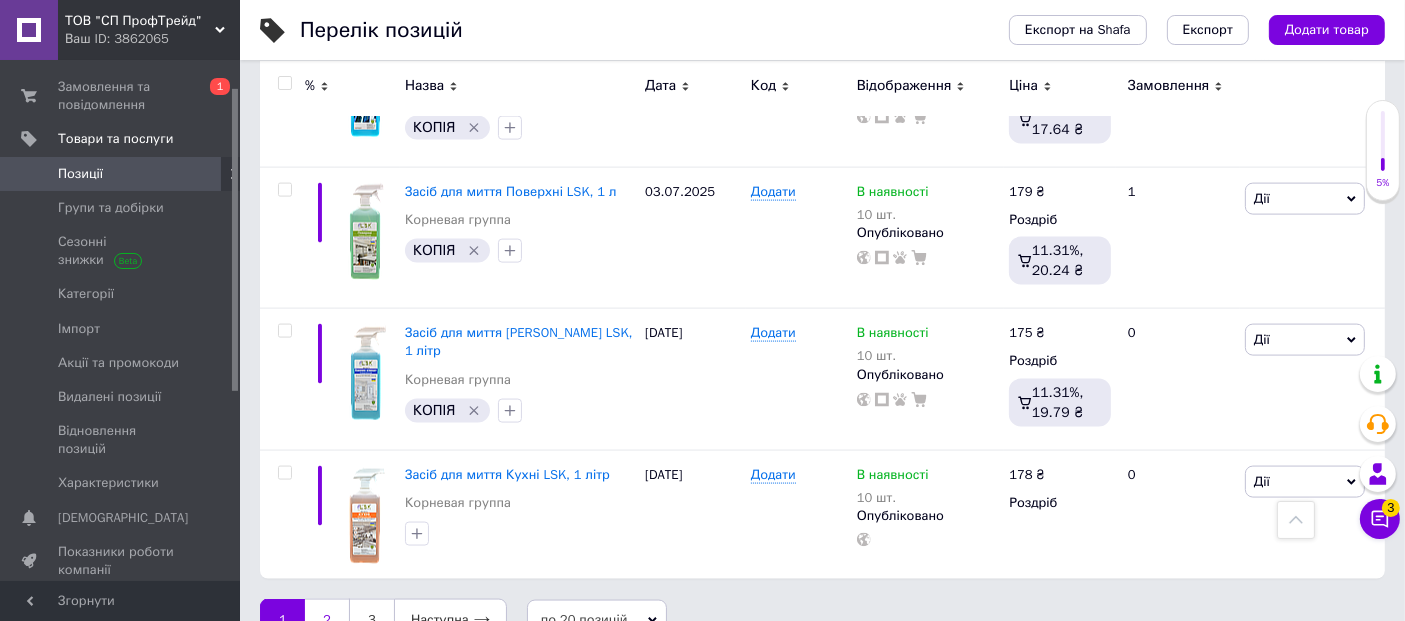 click on "2" at bounding box center [327, 620] 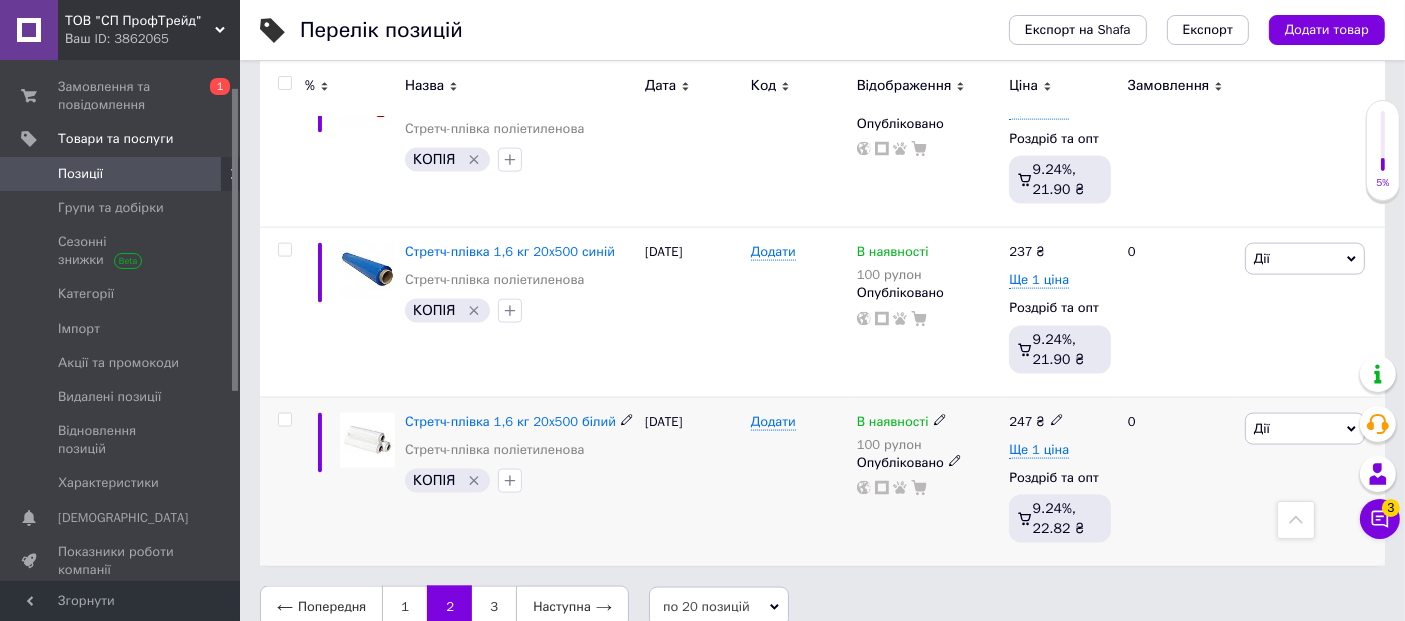 scroll, scrollTop: 2773, scrollLeft: 0, axis: vertical 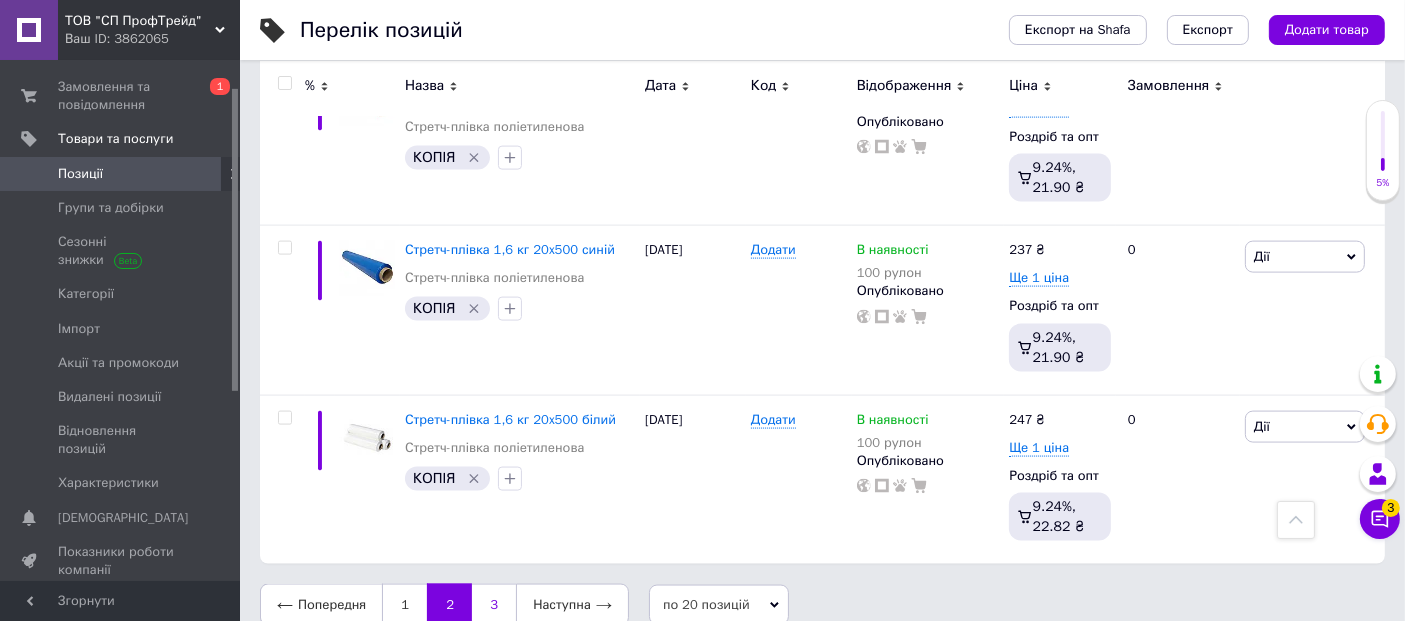 click on "3" at bounding box center (494, 605) 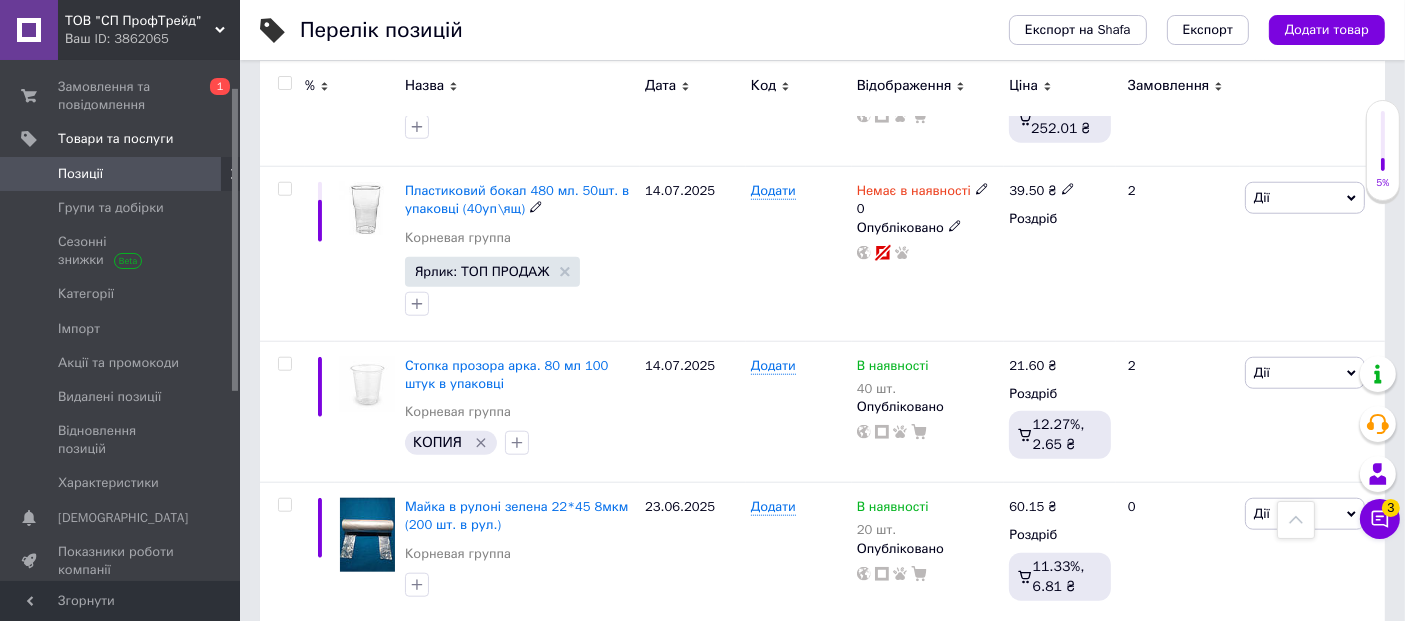 scroll, scrollTop: 1736, scrollLeft: 0, axis: vertical 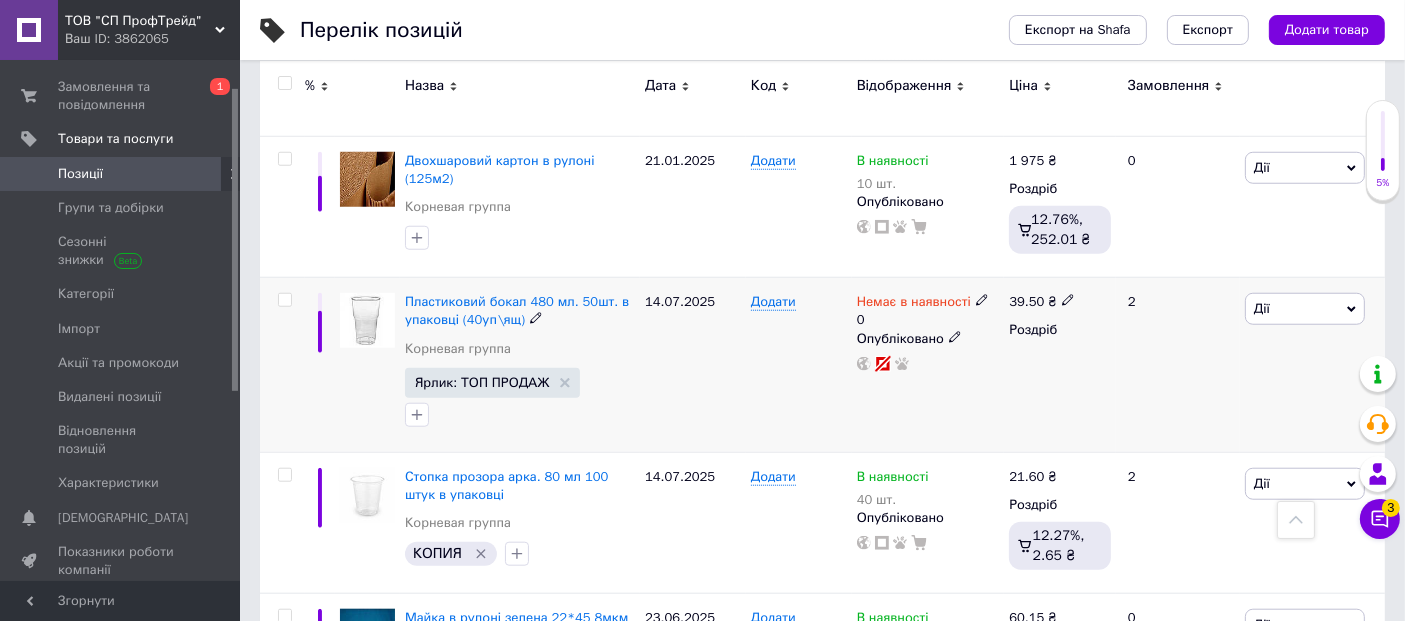 click 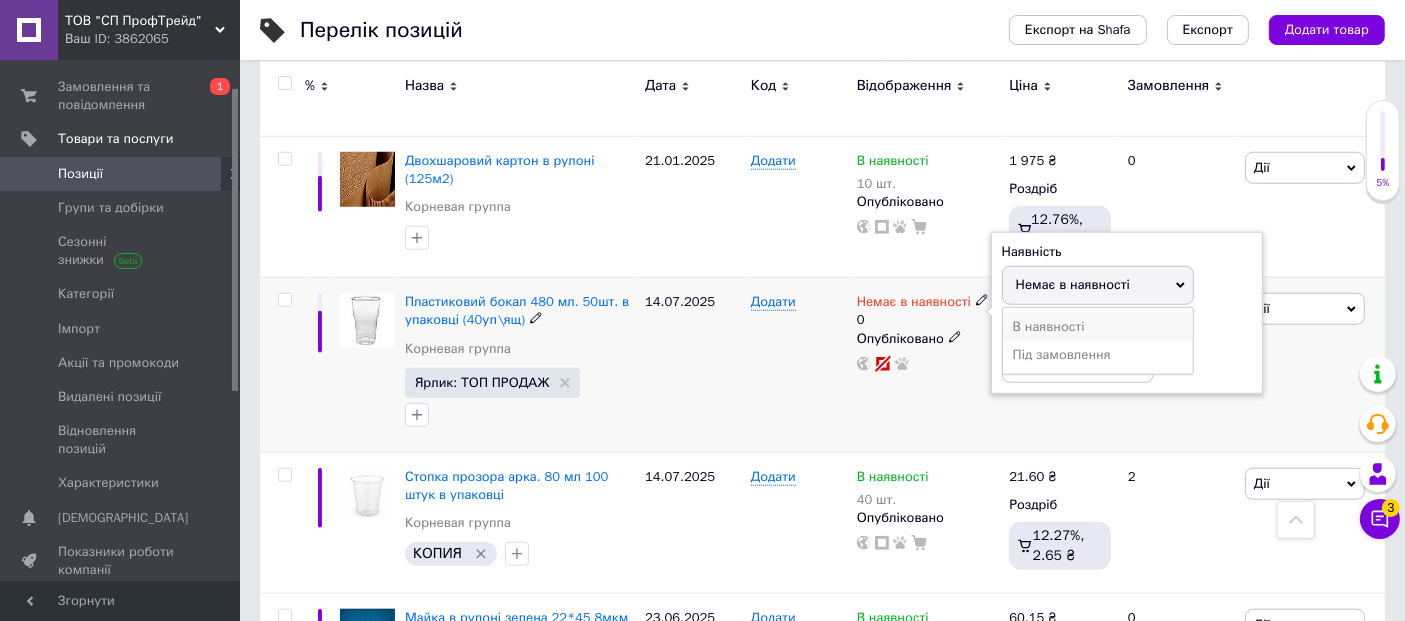 click on "В наявності" at bounding box center (1098, 327) 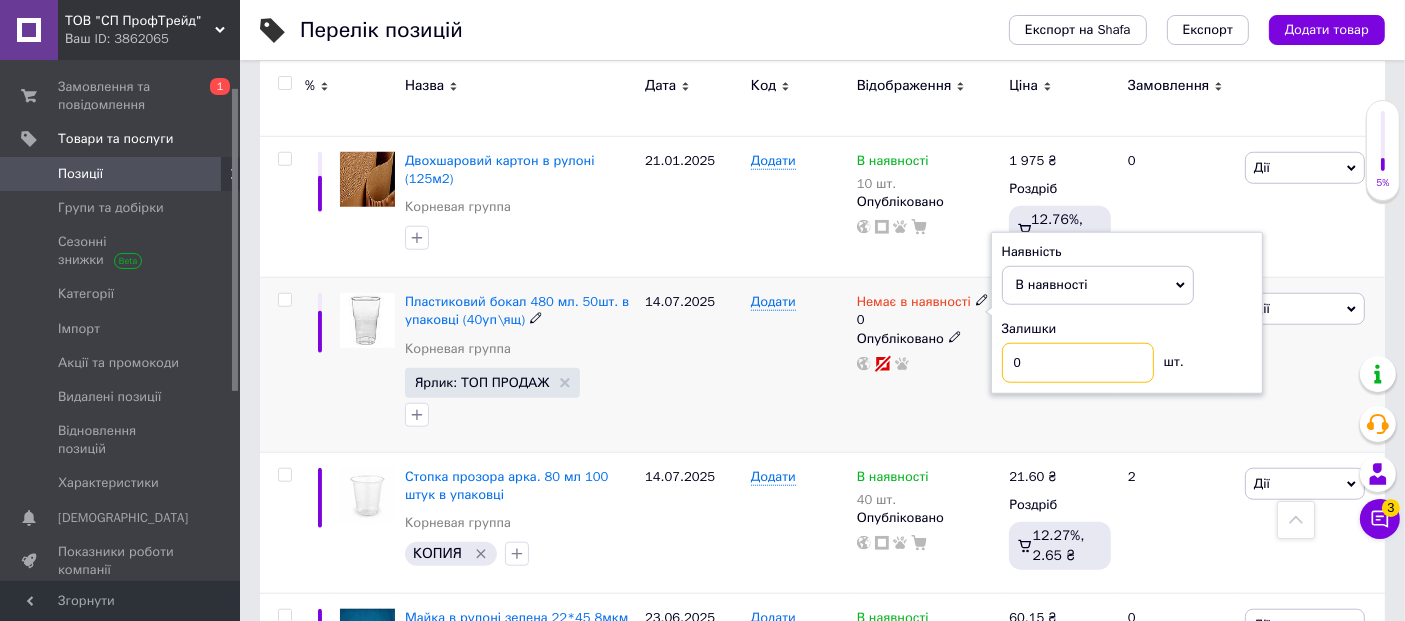 click on "0" at bounding box center (1078, 363) 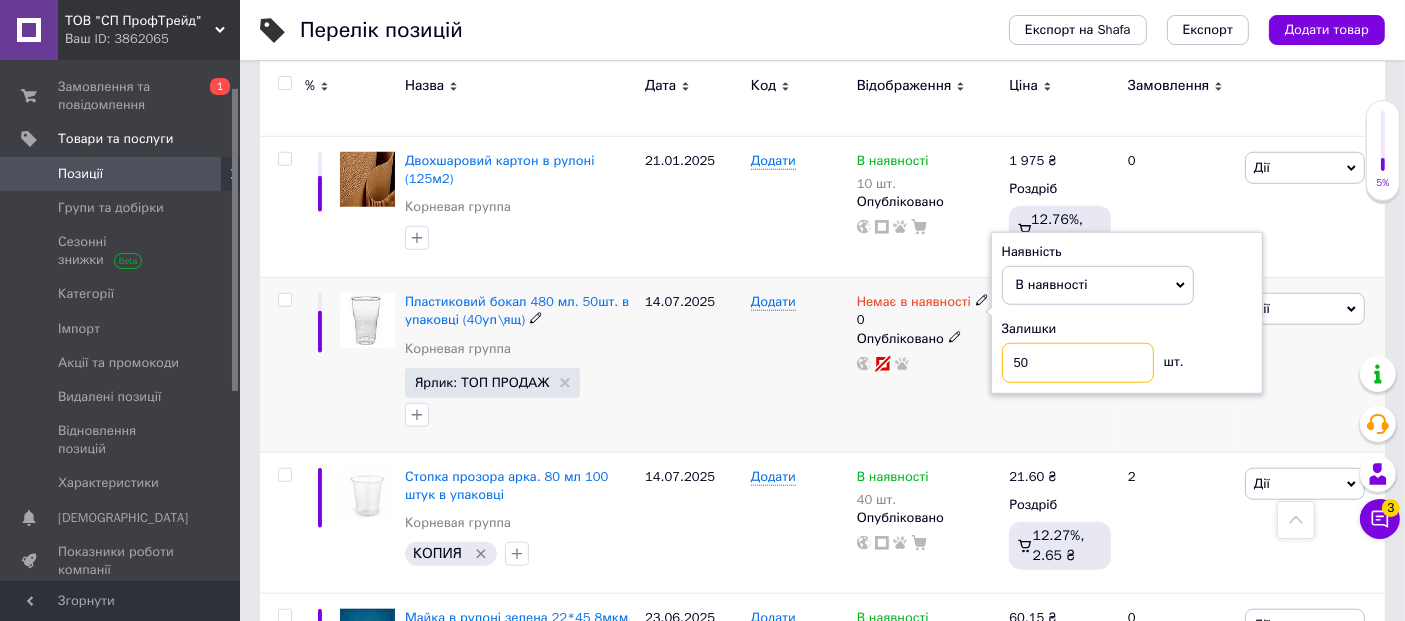 type on "50" 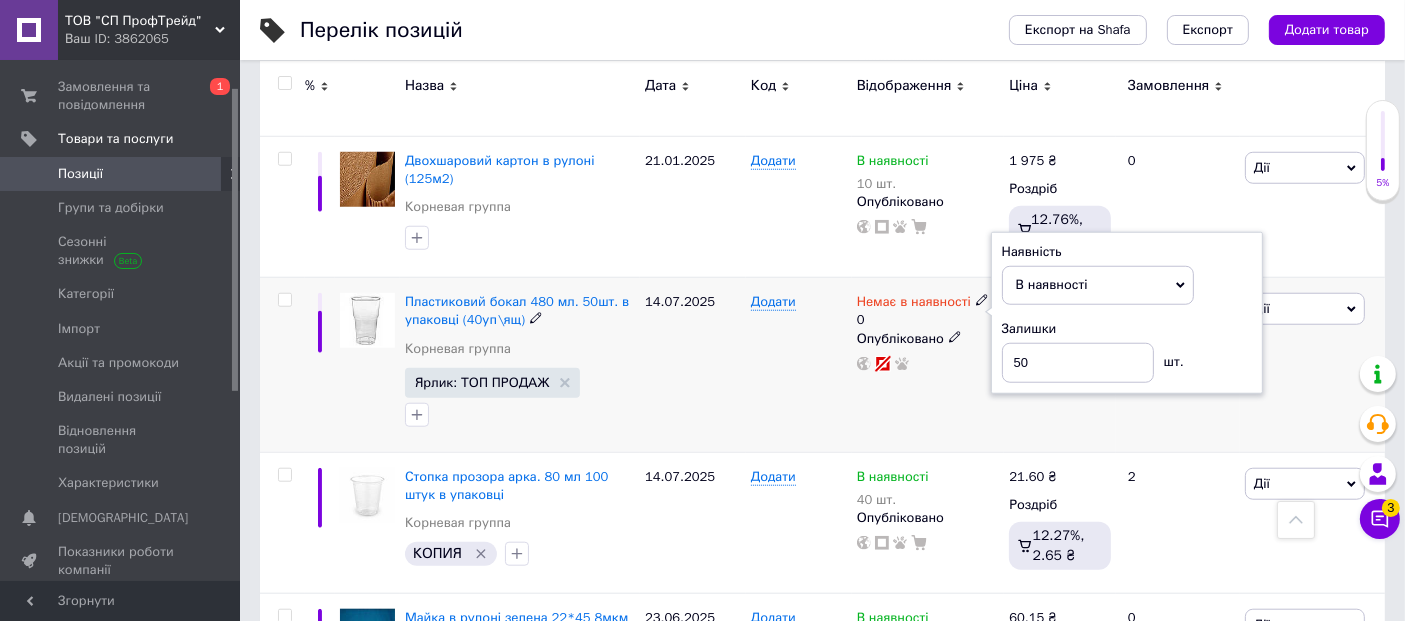 click on "14.07.2025" at bounding box center [693, 365] 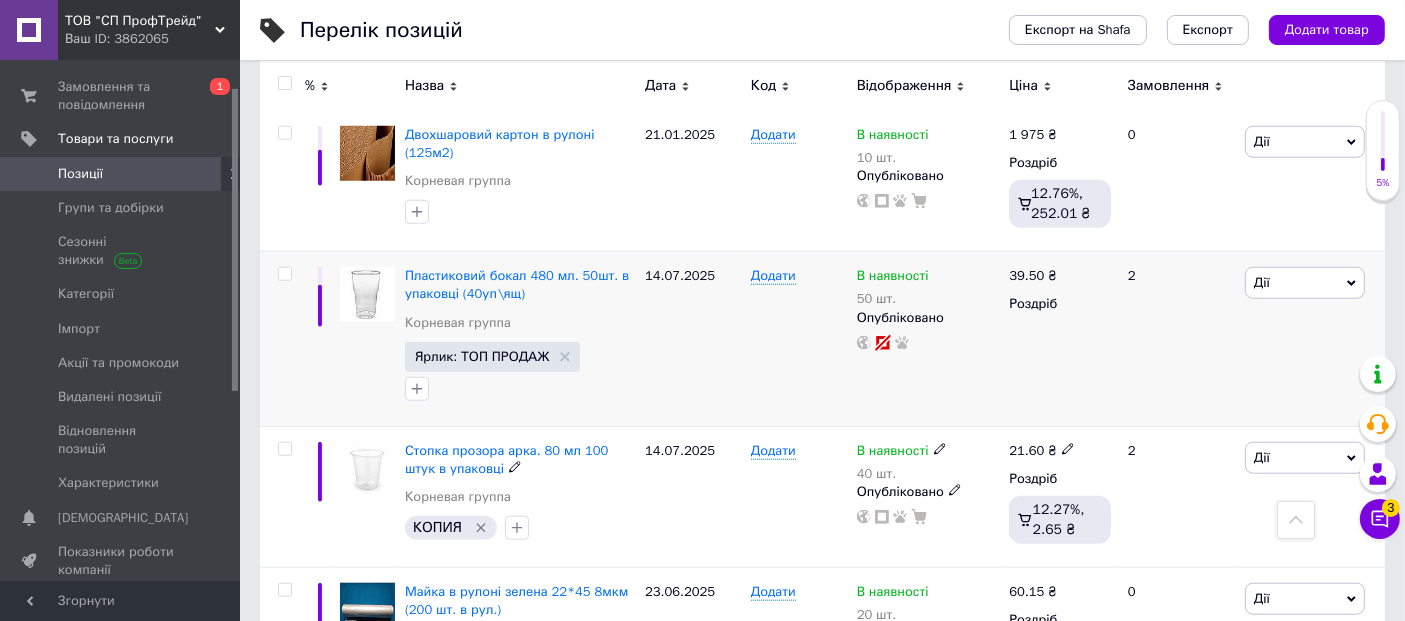 scroll, scrollTop: 1736, scrollLeft: 0, axis: vertical 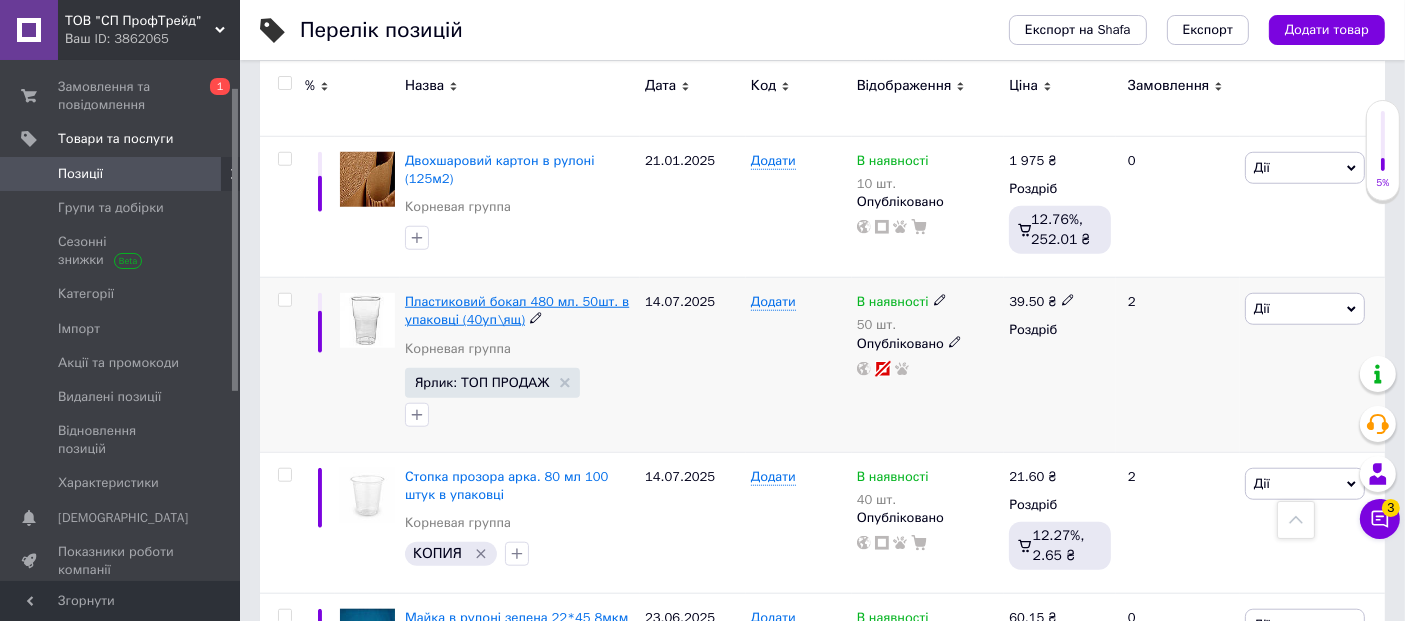 click on "Пластиковий бокал 480 мл. 50шт. в упаковці (40уп\ящ)" at bounding box center (517, 310) 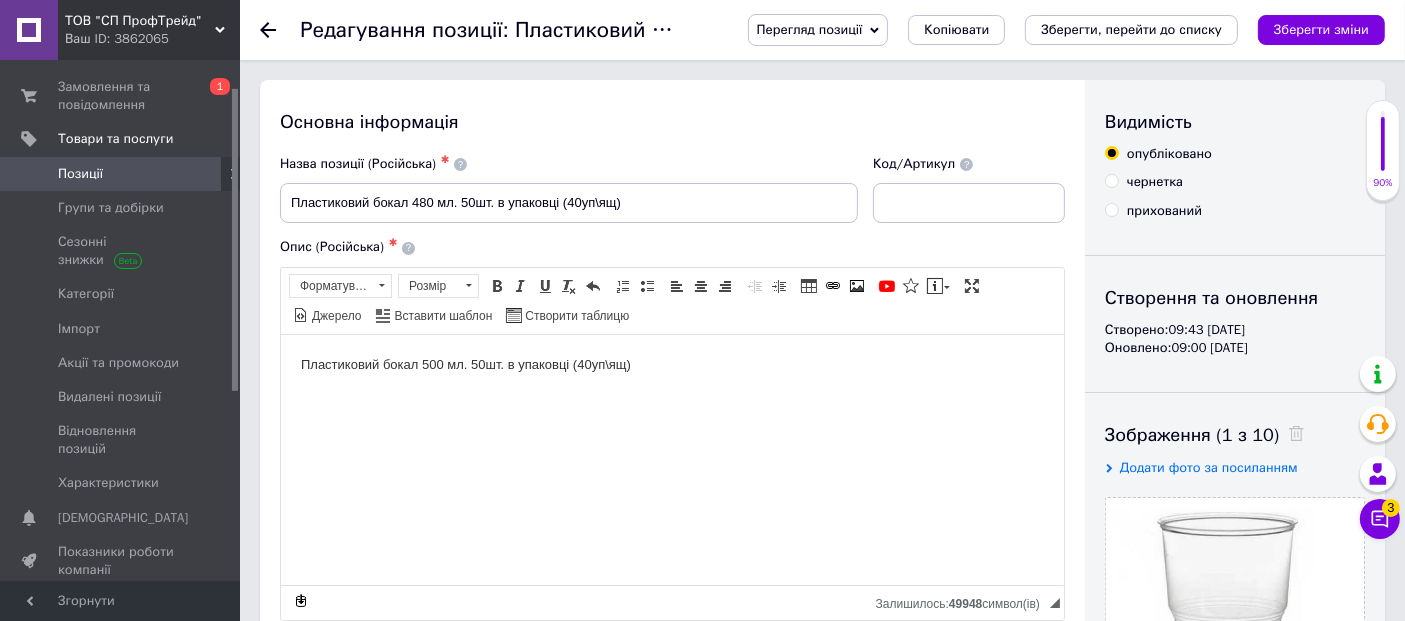 scroll, scrollTop: 0, scrollLeft: 0, axis: both 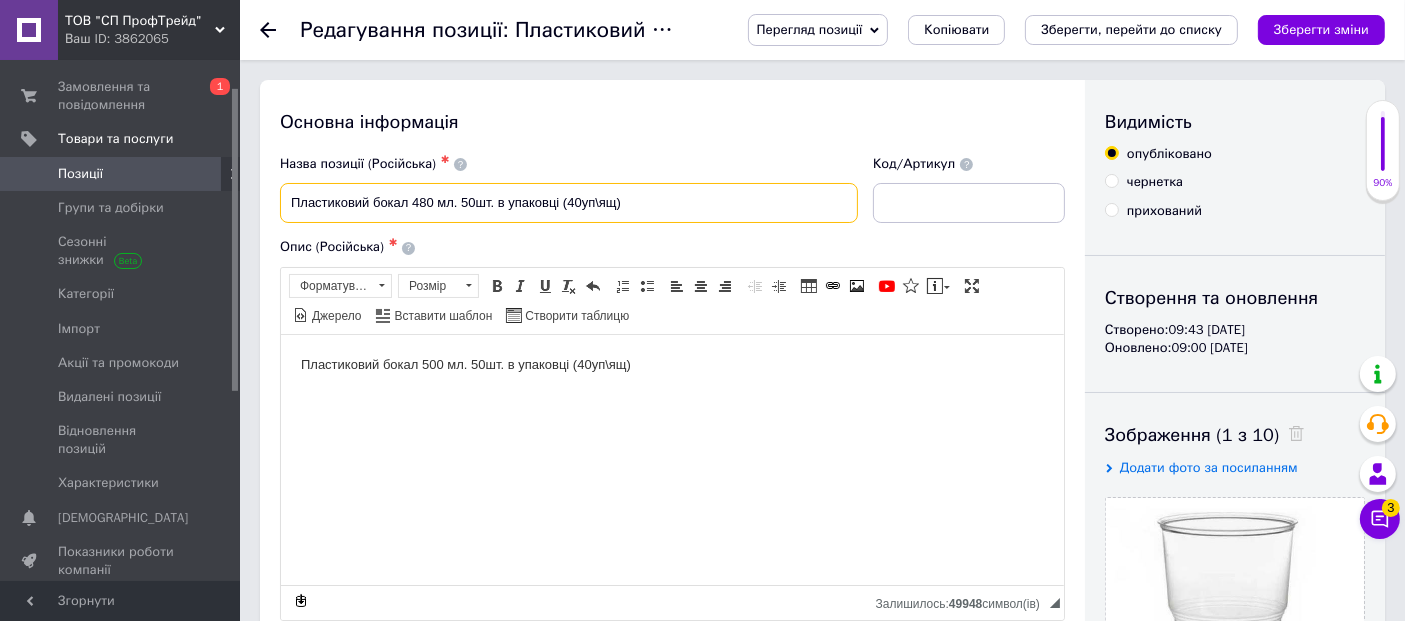 click on "Пластиковий бокал 480 мл. 50шт. в упаковці (40уп\ящ)" at bounding box center [569, 203] 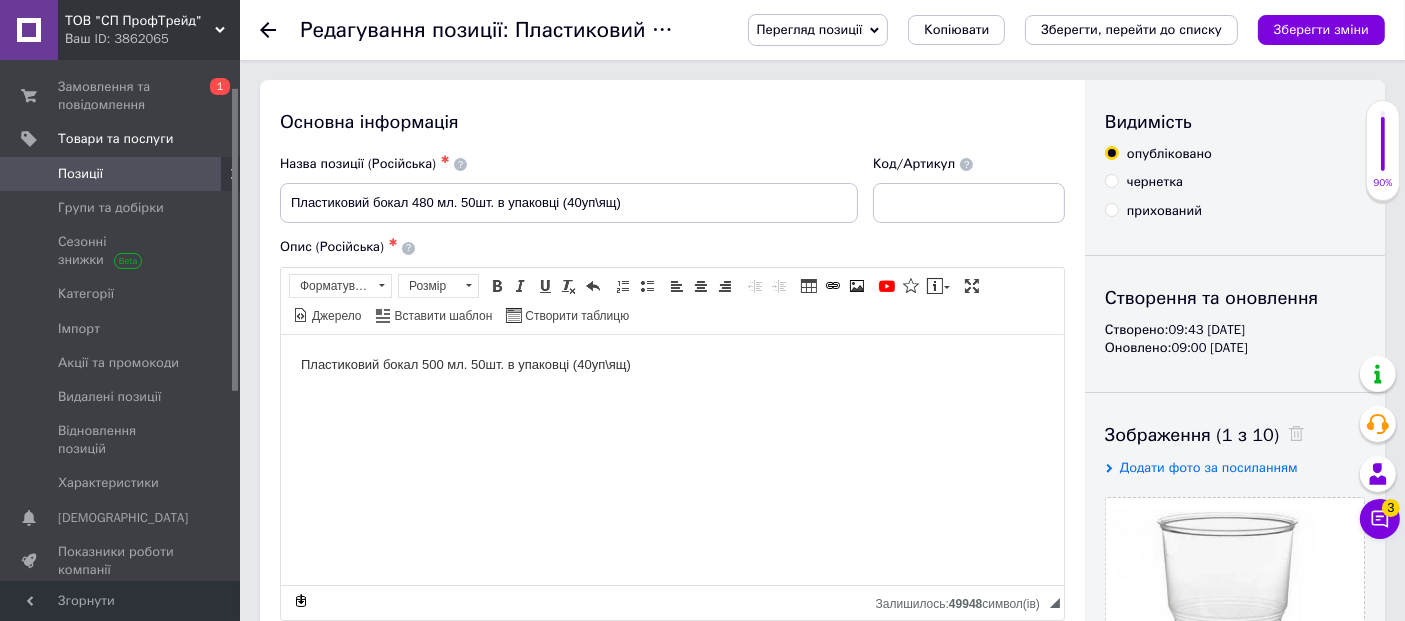 click on "Пластиковий бокал 500 мл. 50шт. в упаковці (40уп\ящ)" at bounding box center [671, 364] 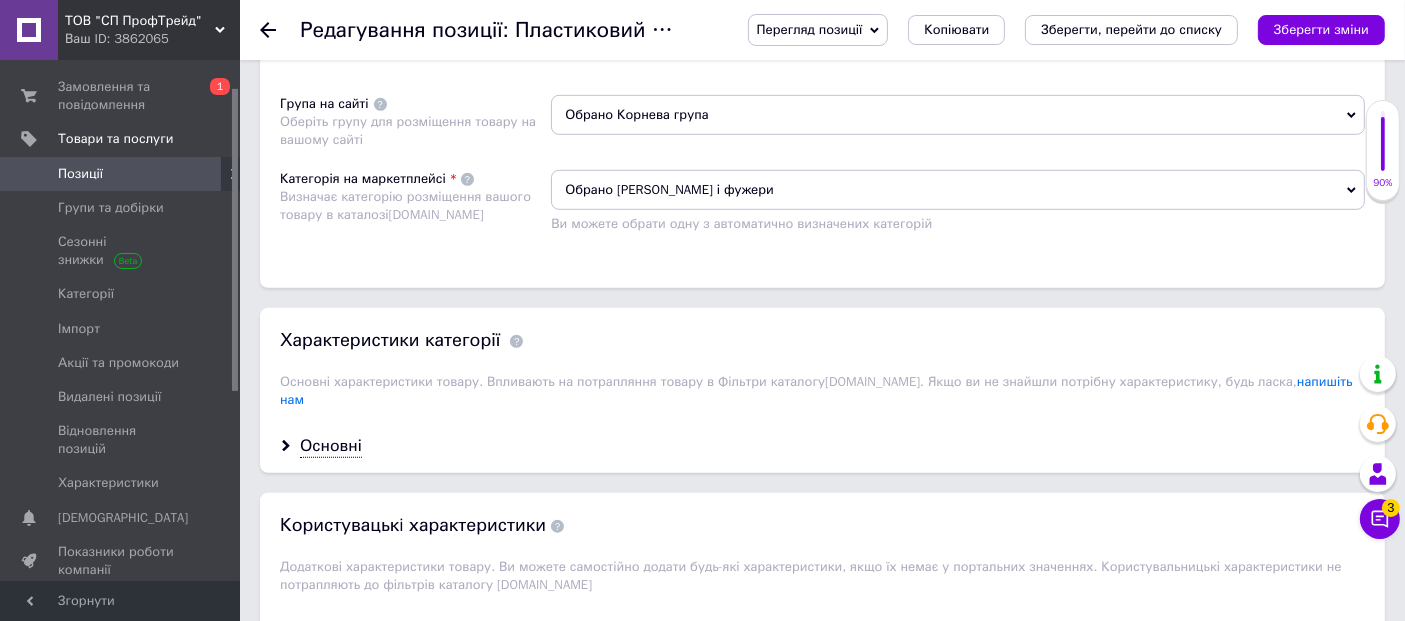 scroll, scrollTop: 1333, scrollLeft: 0, axis: vertical 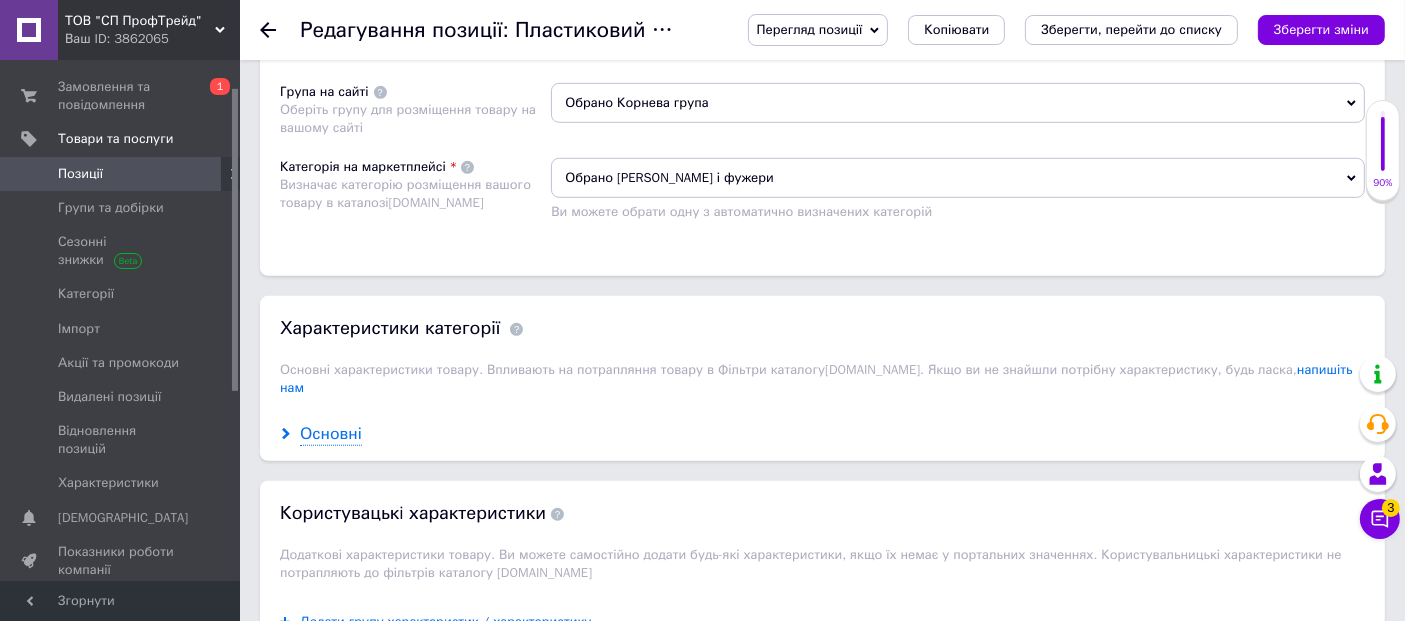 click on "Основні" at bounding box center [331, 434] 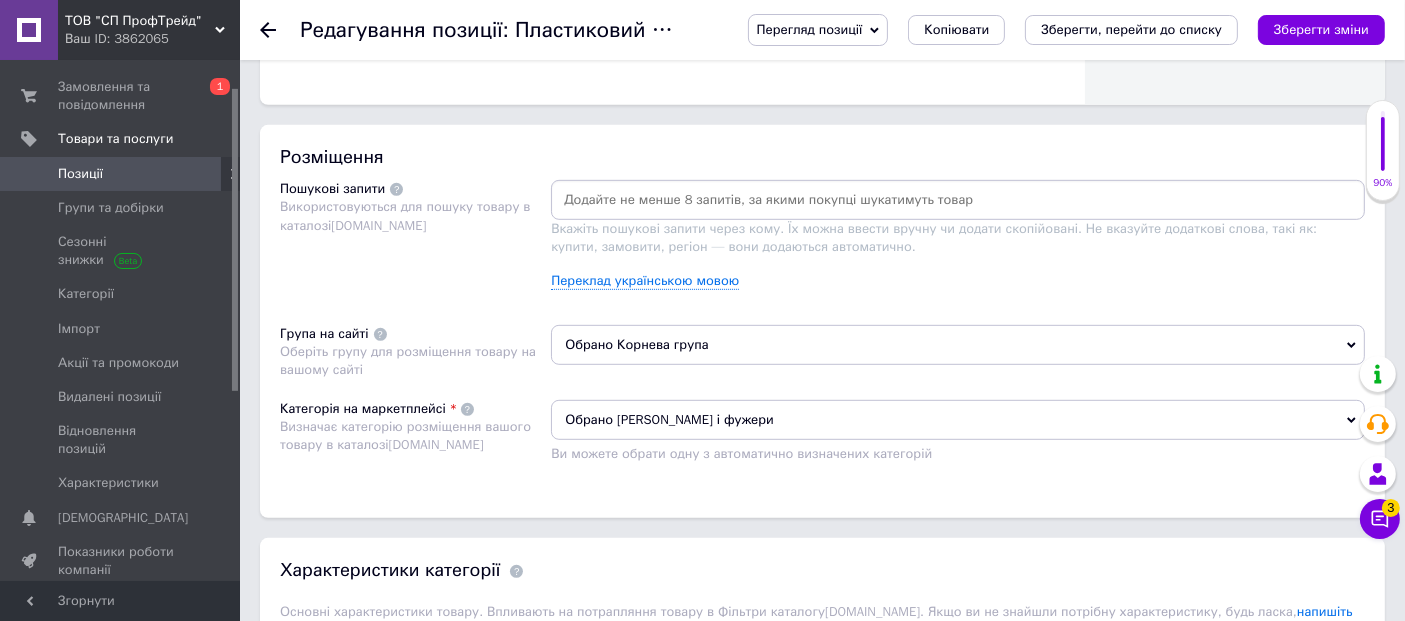 scroll, scrollTop: 1011, scrollLeft: 0, axis: vertical 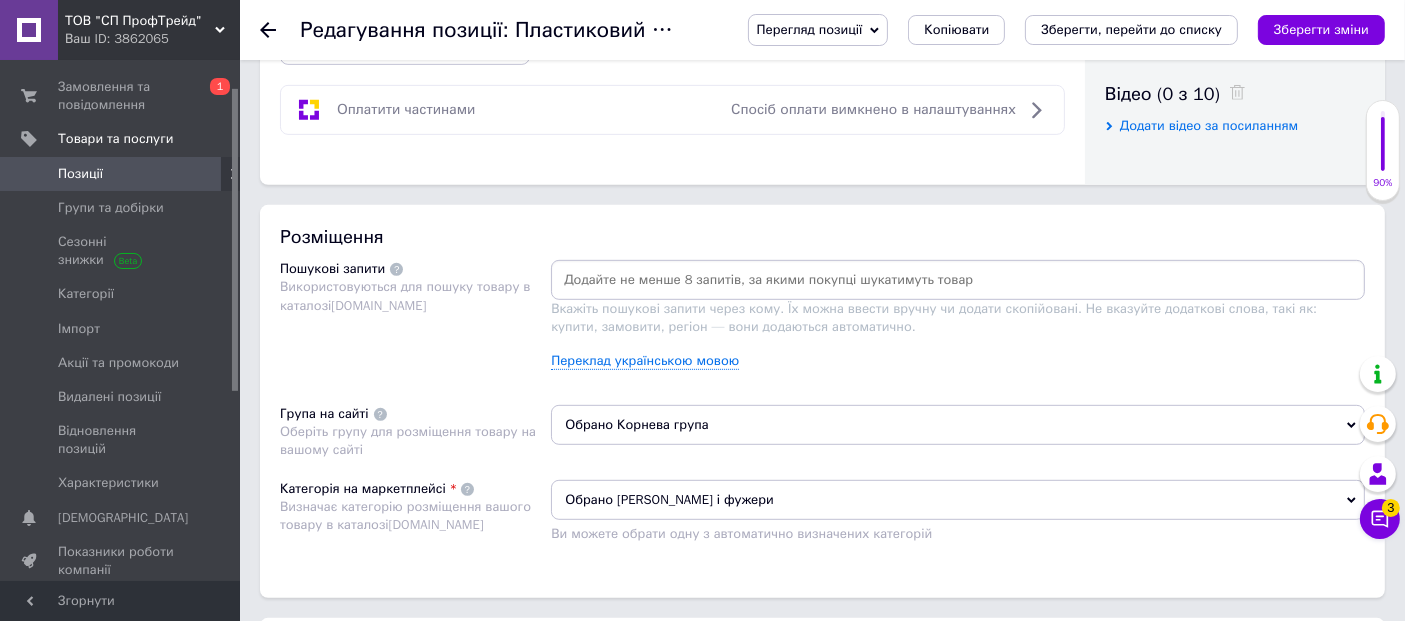 click at bounding box center (958, 280) 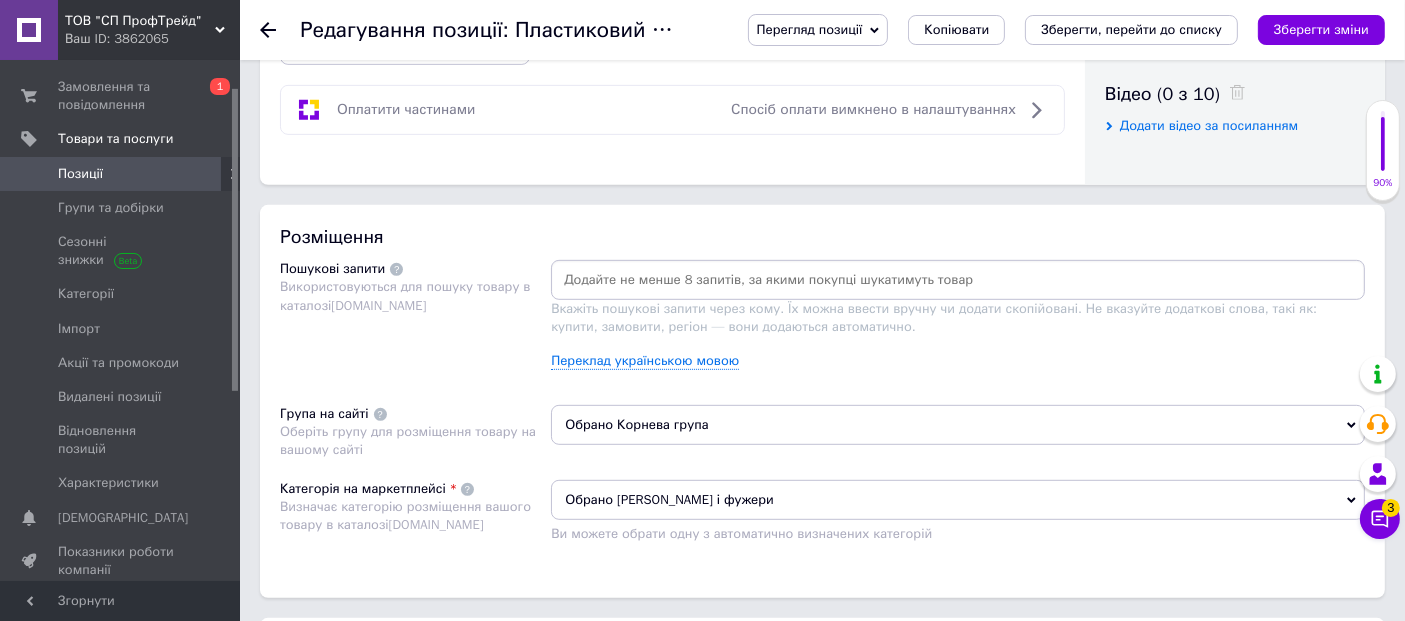 click at bounding box center [958, 280] 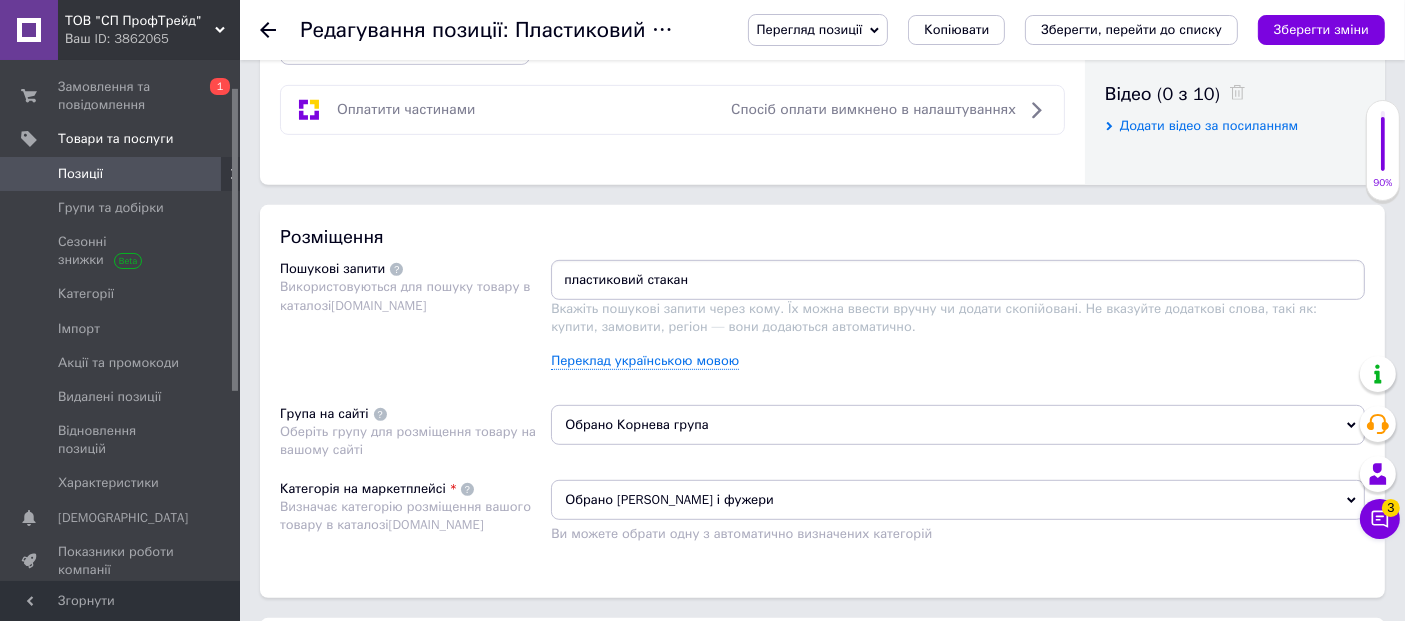 type on "пластиковий стакан 0" 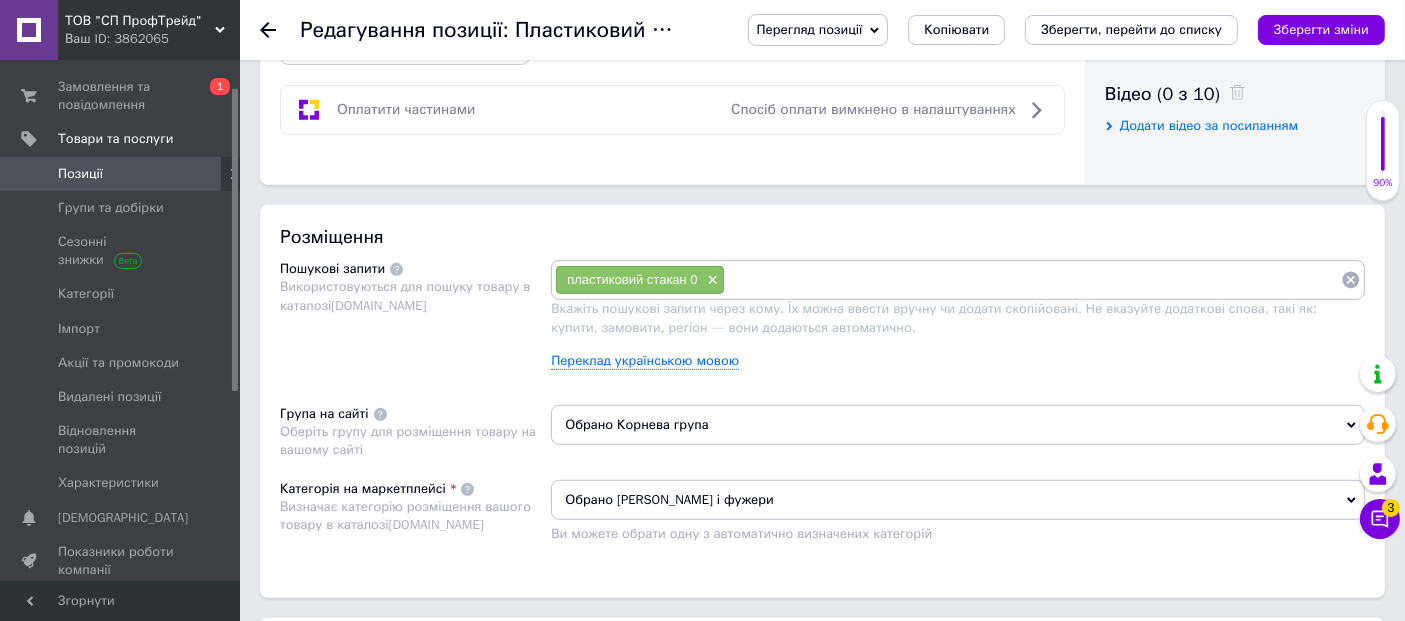 type on "5" 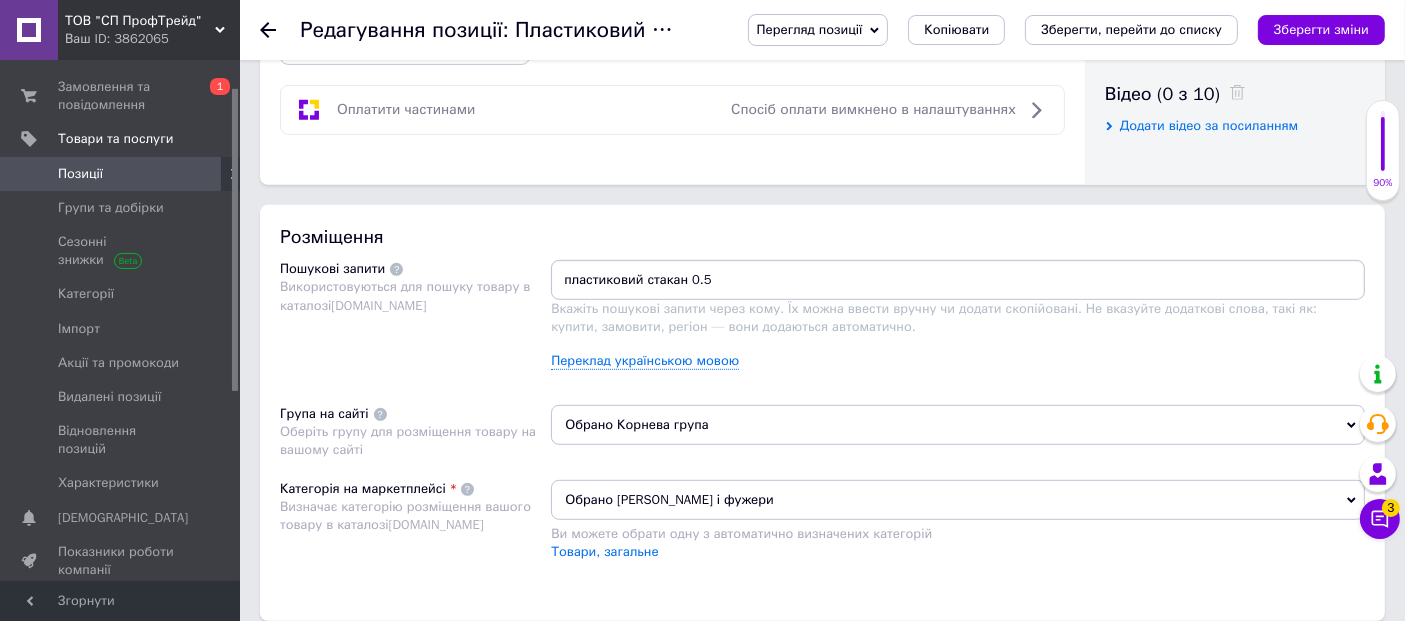 type on "пластиковий стакан 0.5 л" 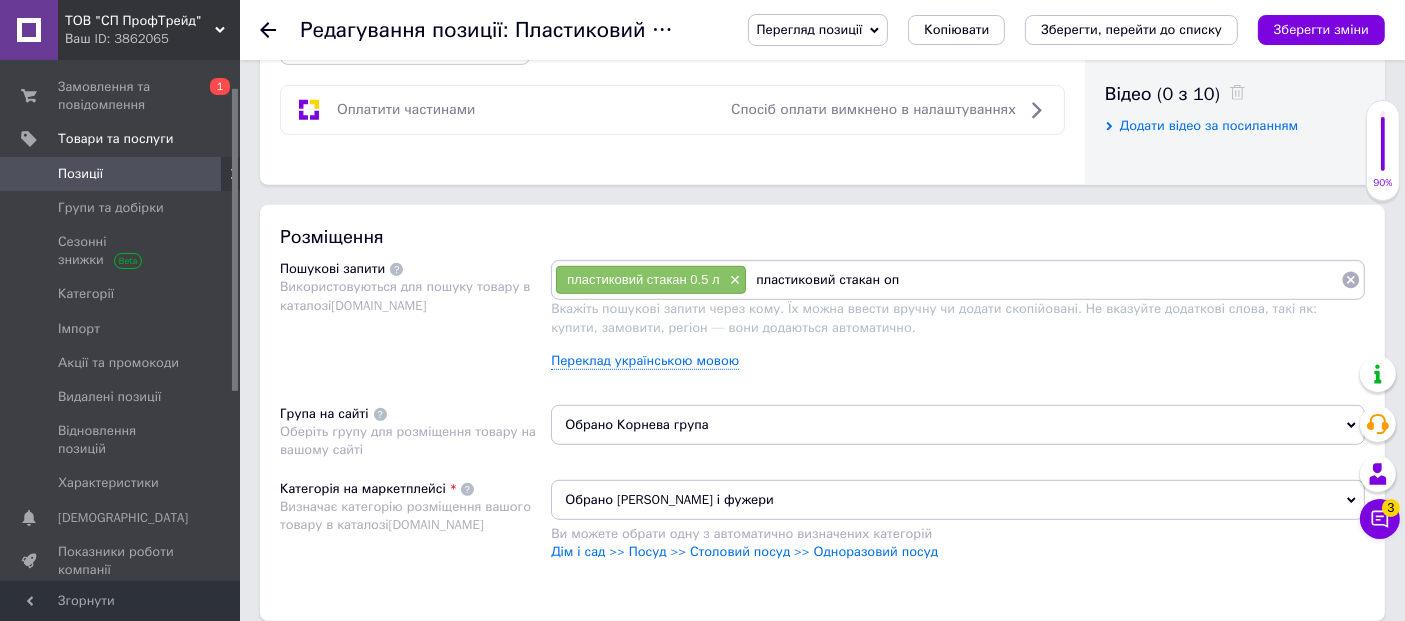type on "пластиковий стакан опт" 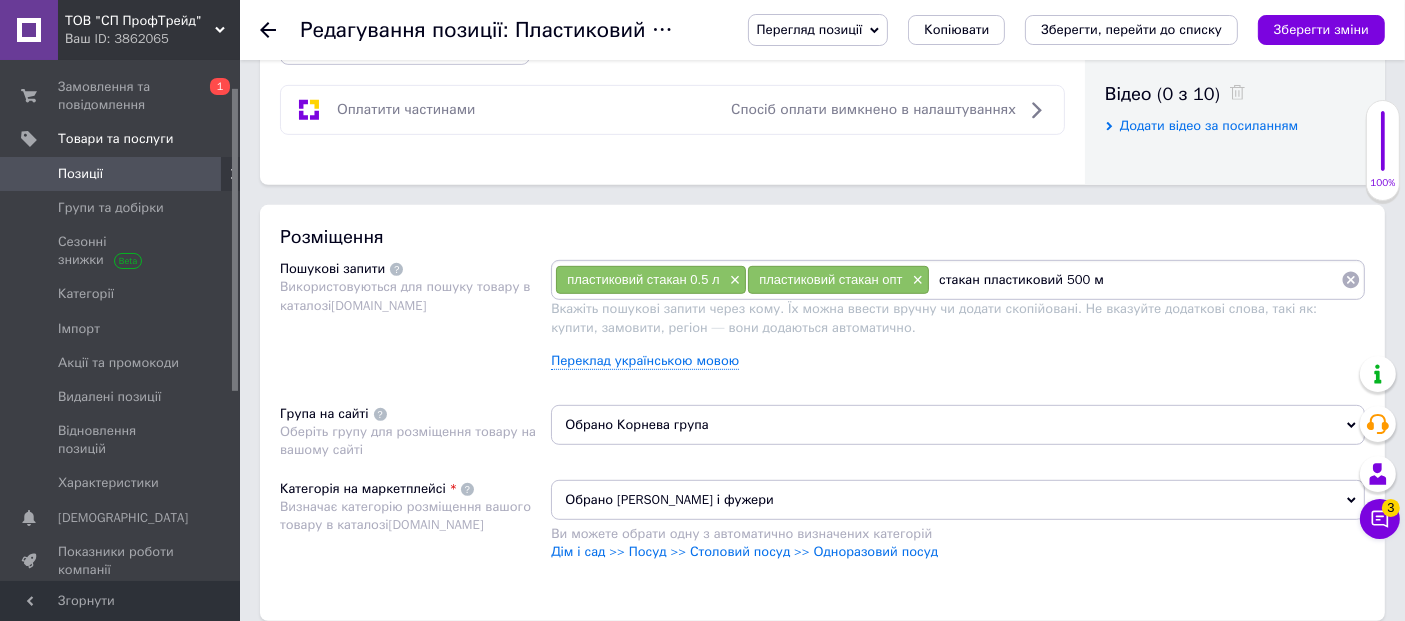type on "стакан пластиковий 500 мл" 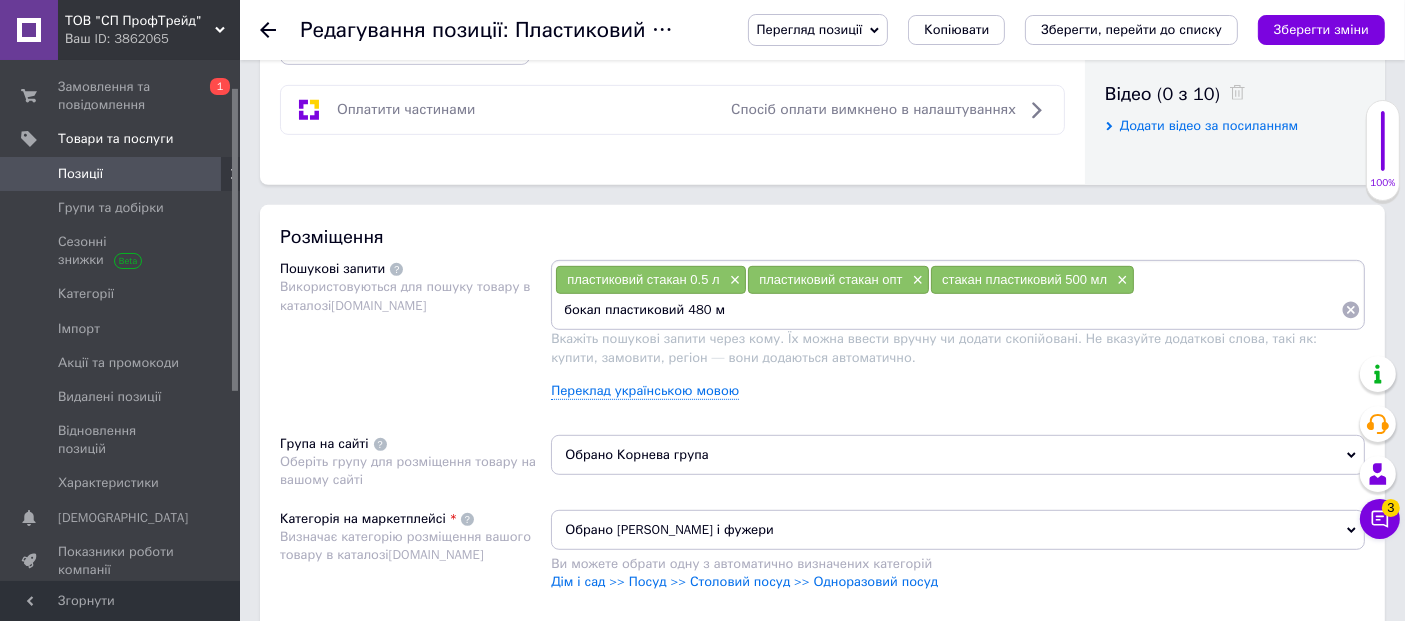 type on "бокал пластиковий 480 мл" 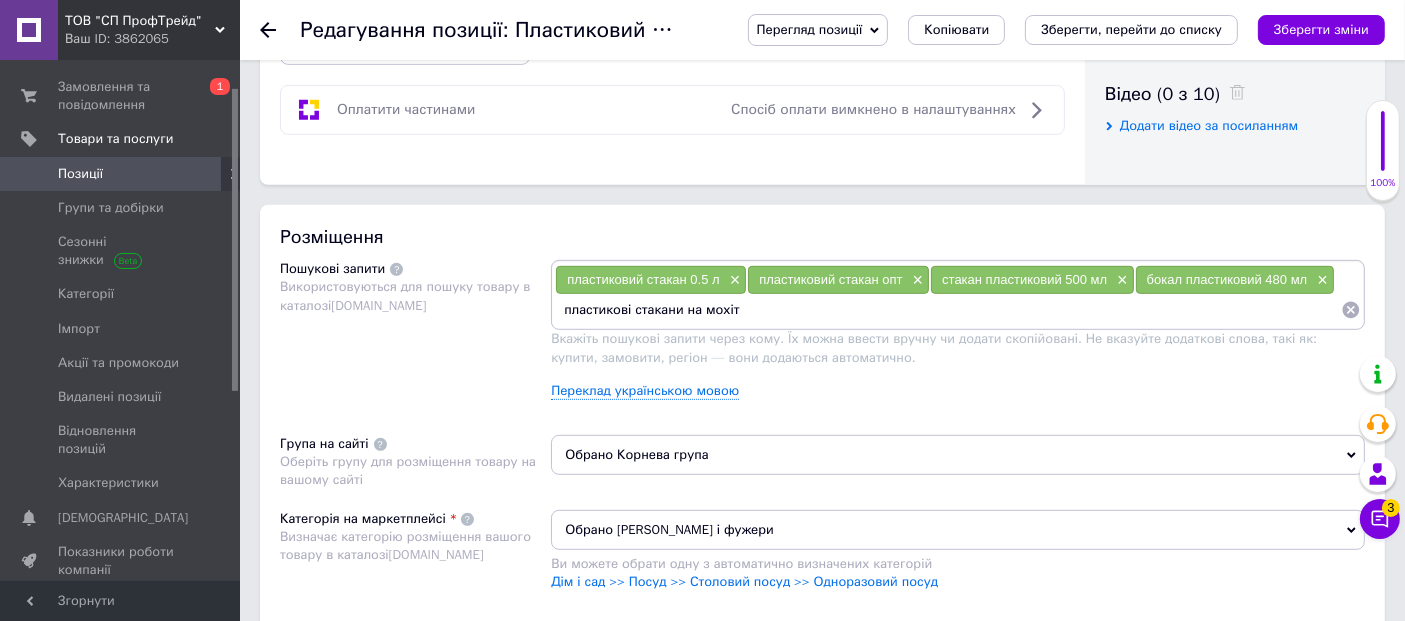 type on "пластикові стакани на мохіто" 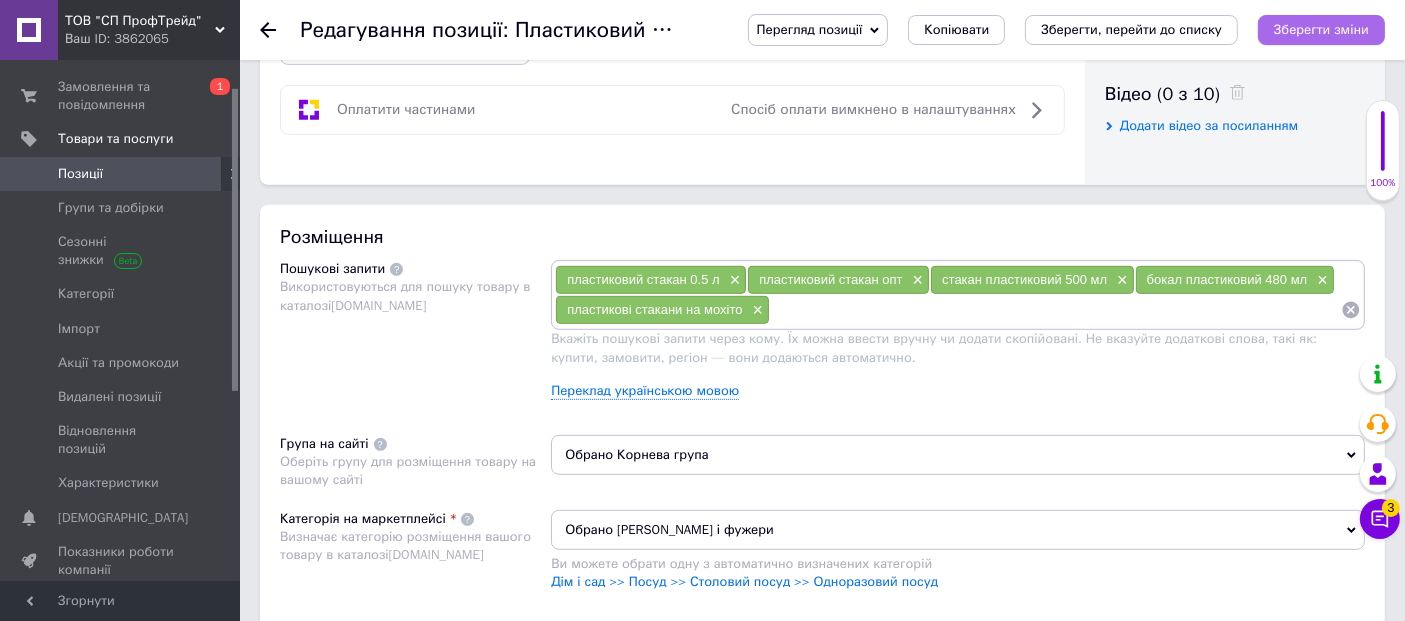 type 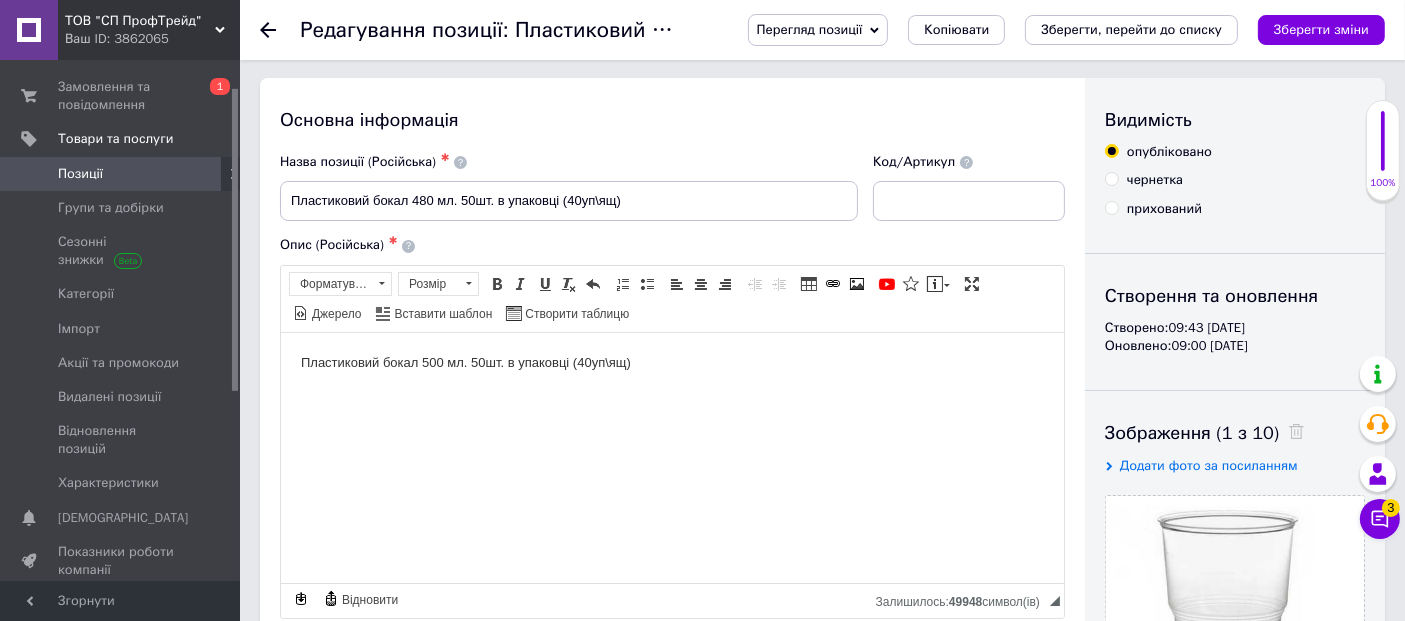 scroll, scrollTop: 0, scrollLeft: 0, axis: both 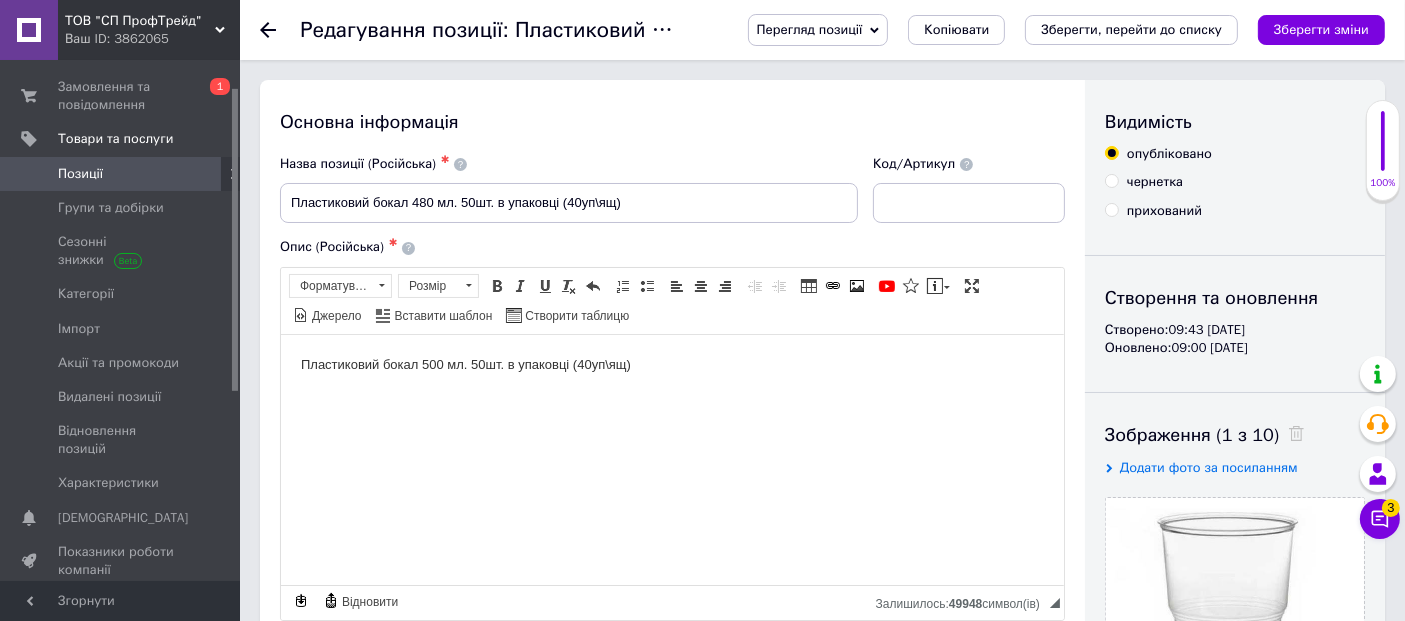 click on "Позиції" at bounding box center (80, 174) 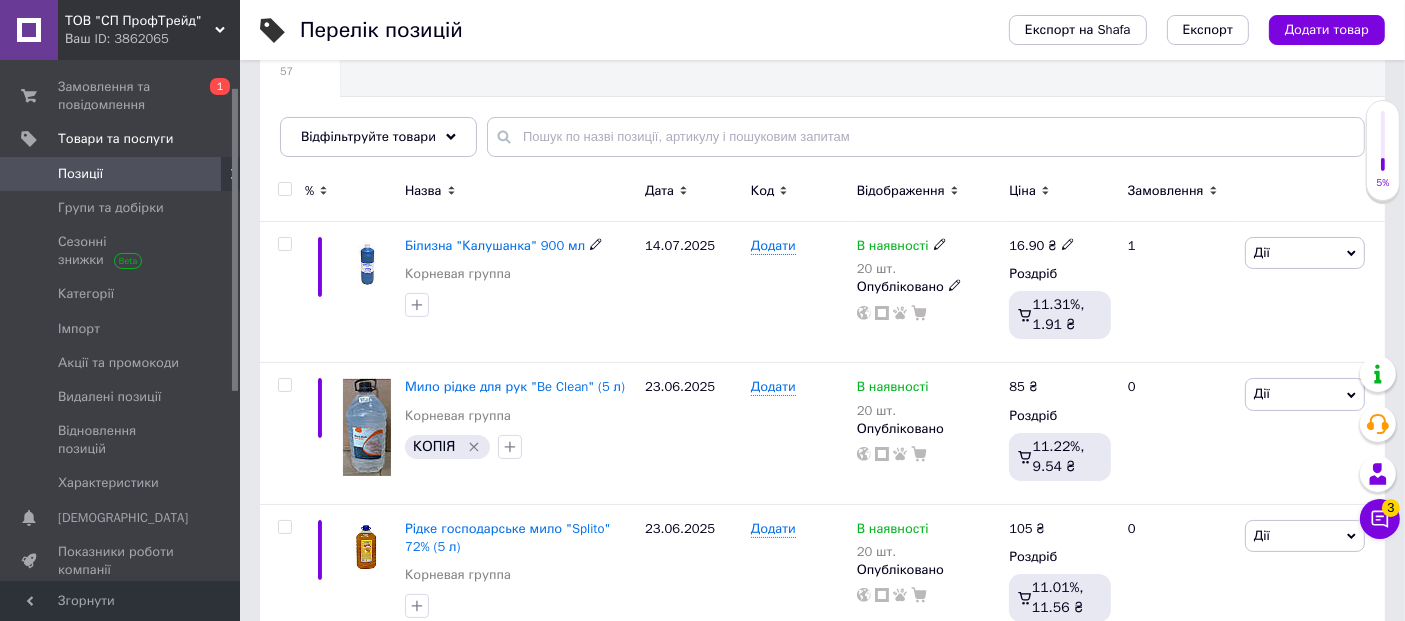 scroll, scrollTop: 222, scrollLeft: 0, axis: vertical 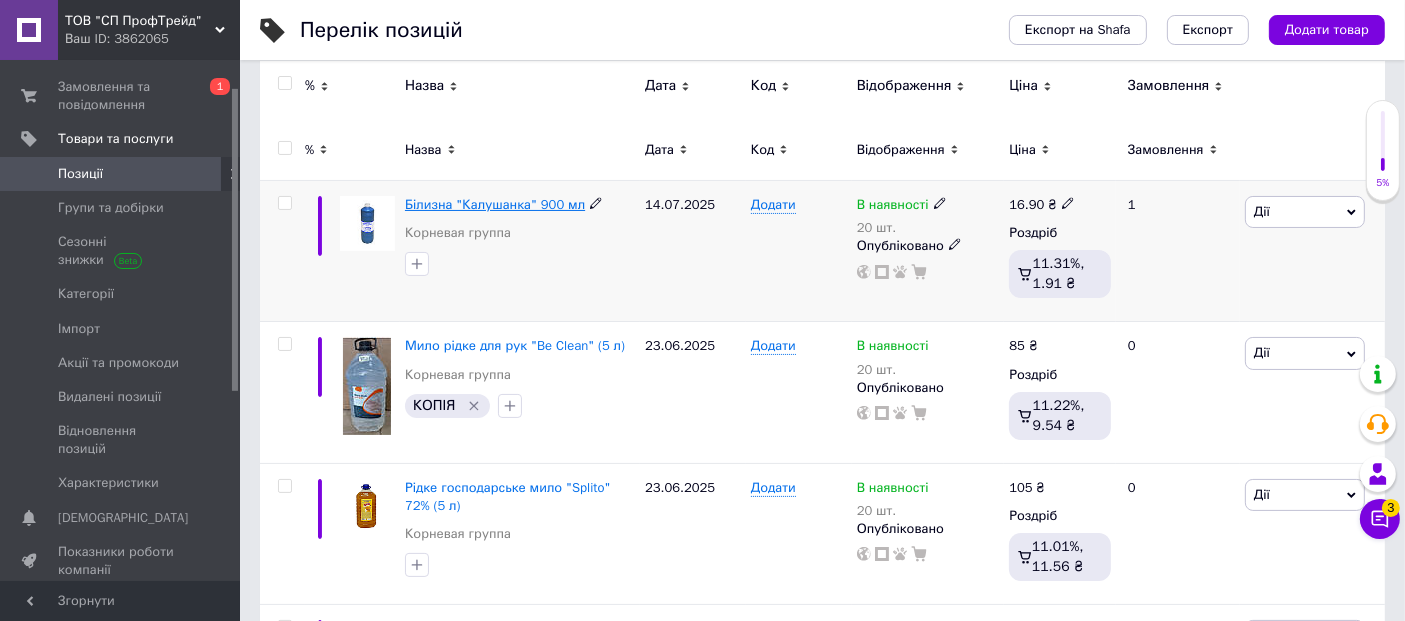 click on "Білизна "Калушанка" 900 мл" at bounding box center [495, 204] 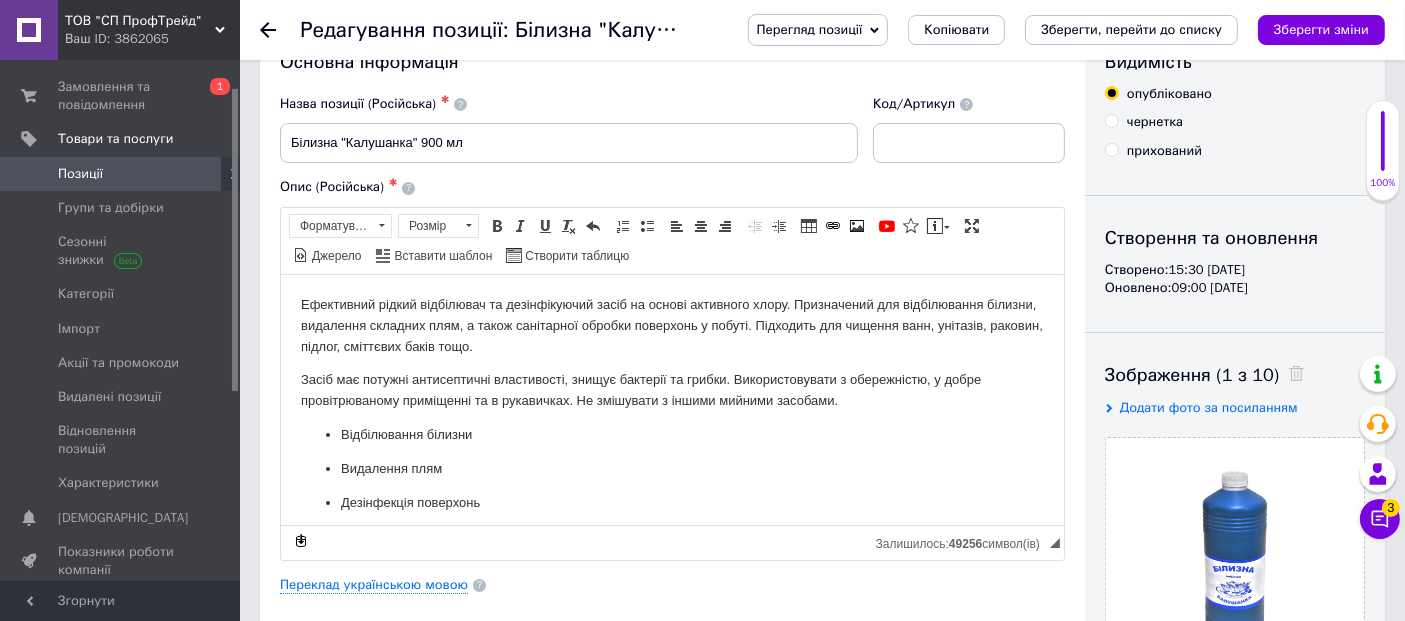scroll, scrollTop: 0, scrollLeft: 0, axis: both 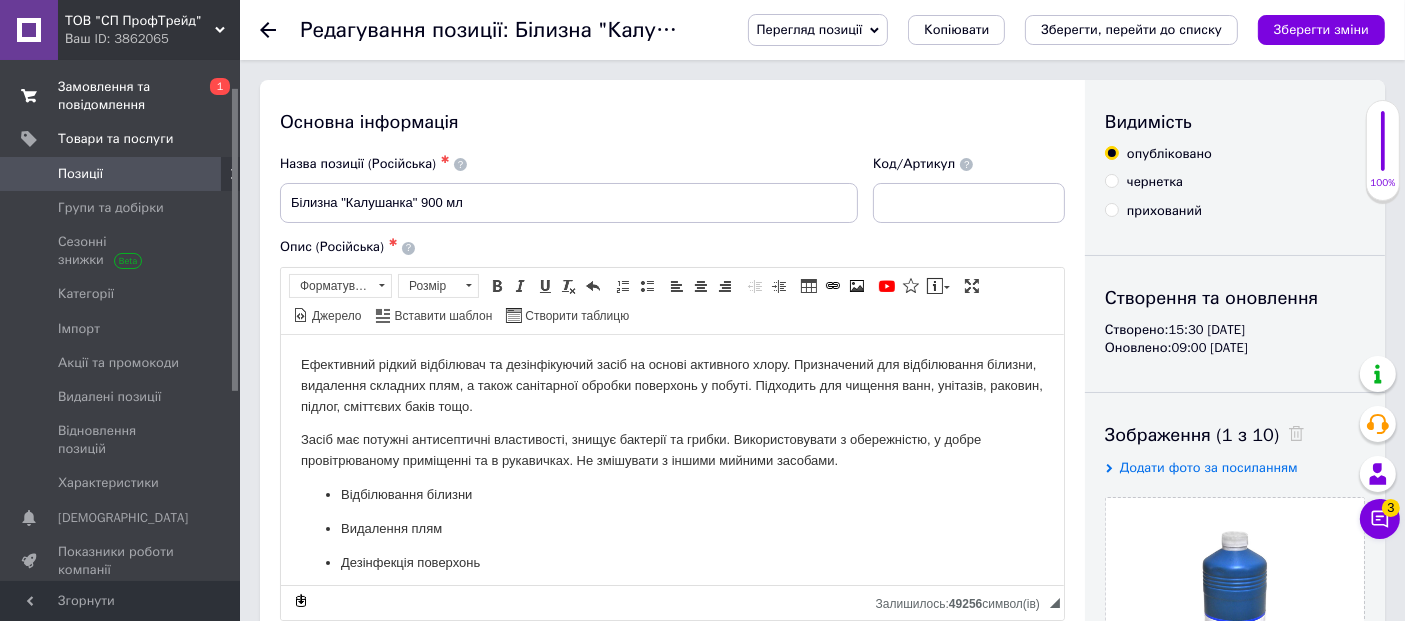 click on "Замовлення та повідомлення" at bounding box center [121, 96] 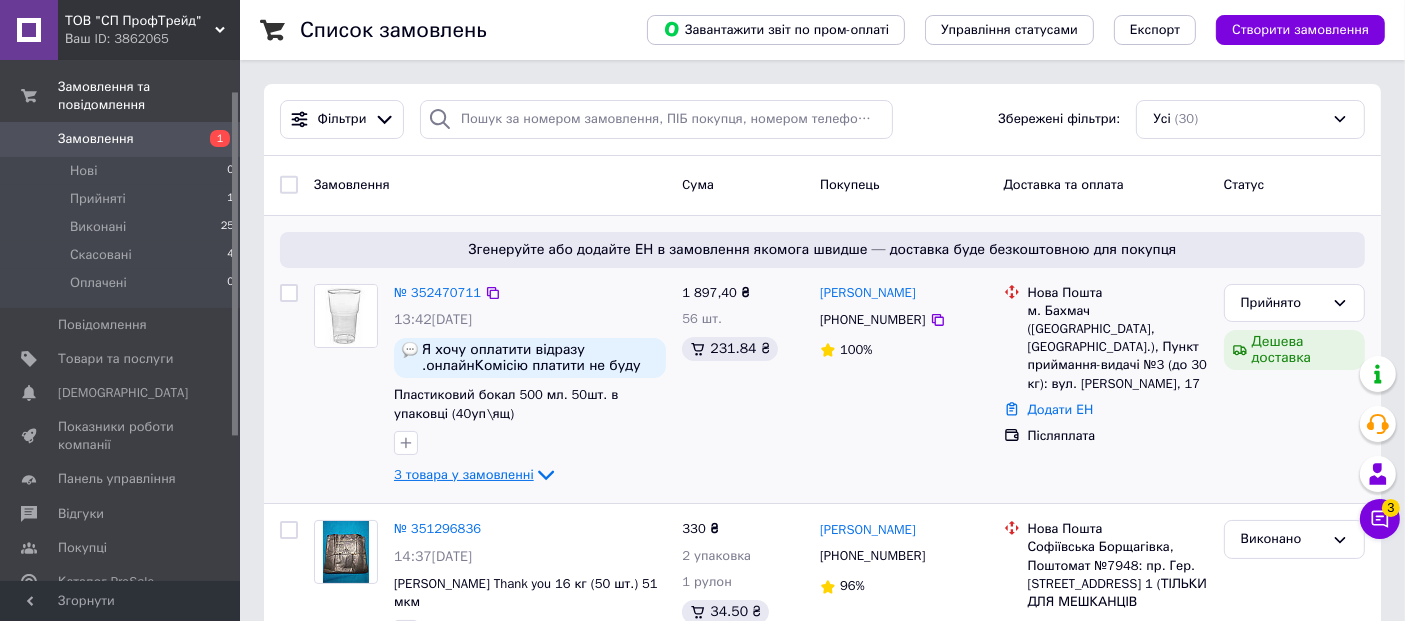 click 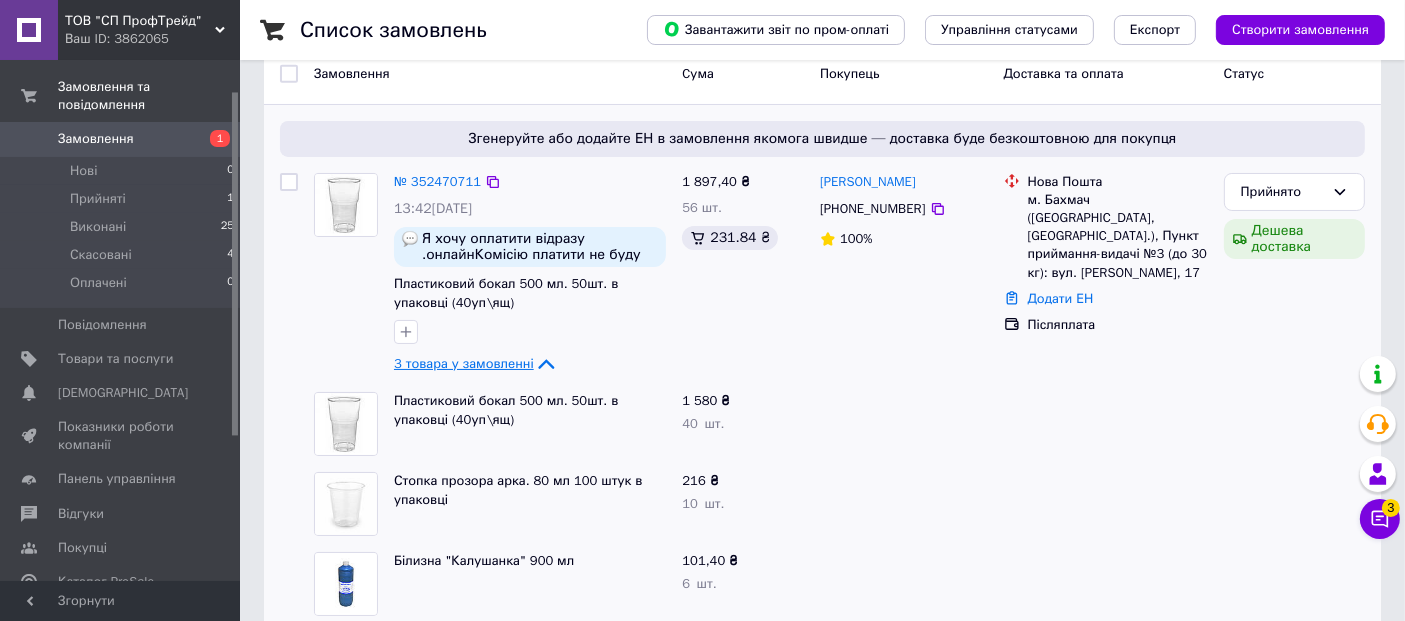scroll, scrollTop: 222, scrollLeft: 0, axis: vertical 